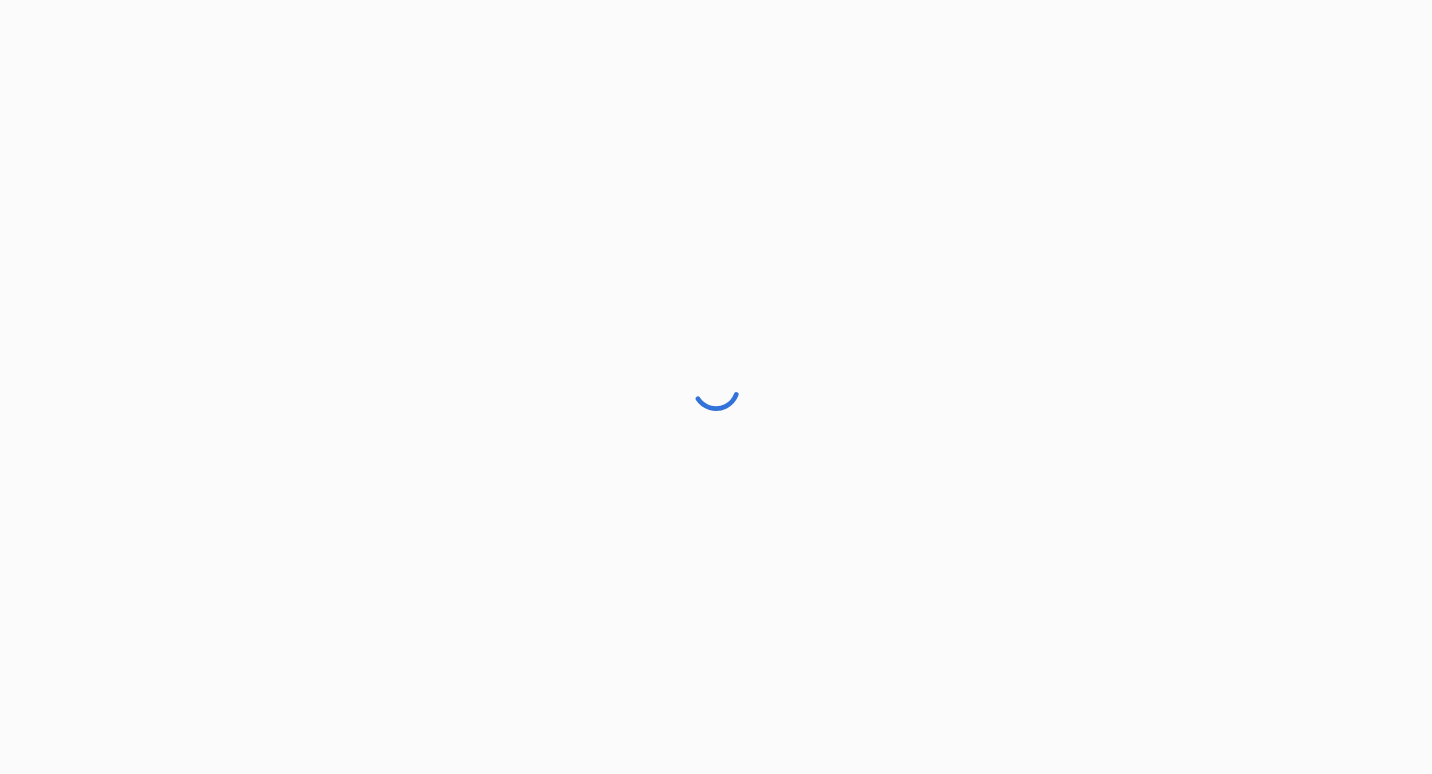 scroll, scrollTop: 0, scrollLeft: 0, axis: both 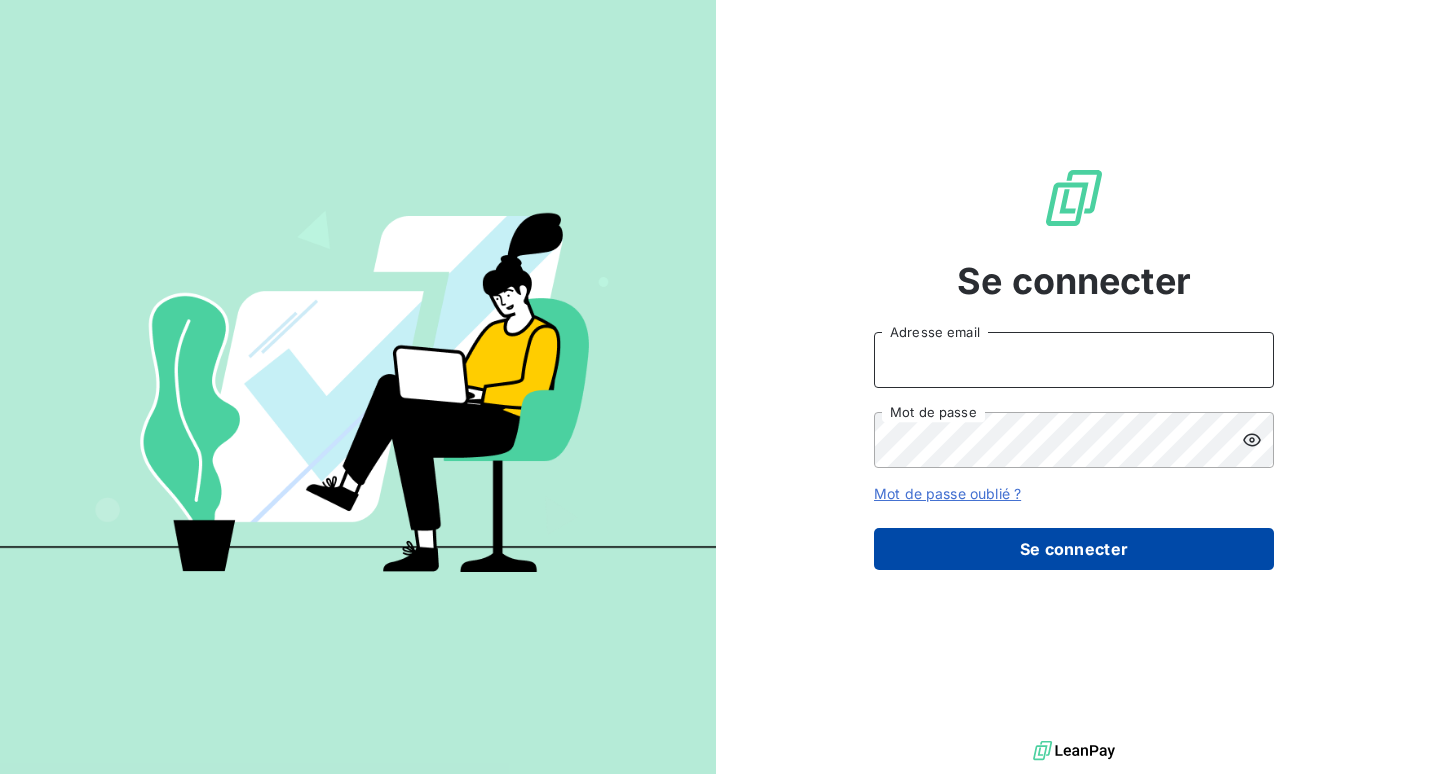 type on "[PERSON_NAME][EMAIL_ADDRESS][DOMAIN_NAME]" 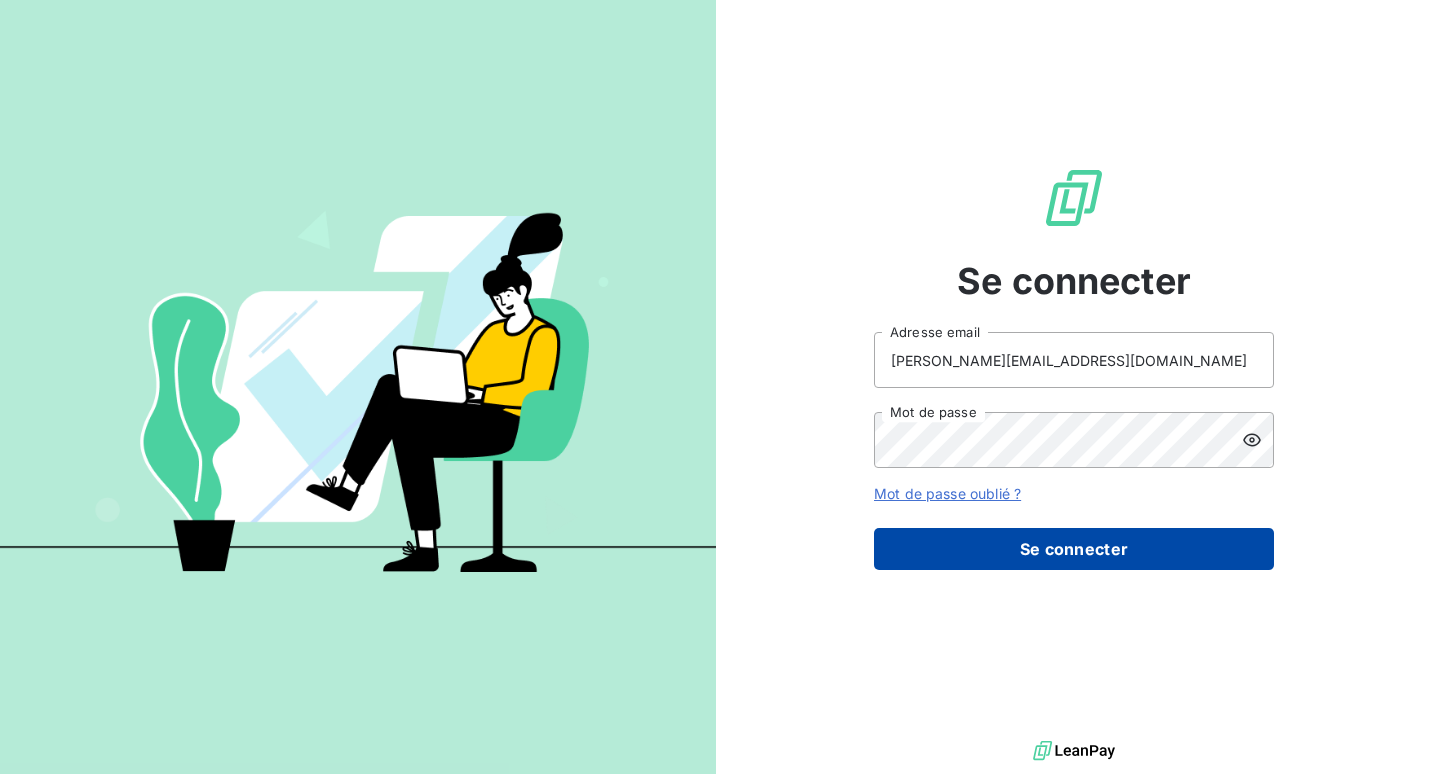 click on "Se connecter" at bounding box center [1074, 549] 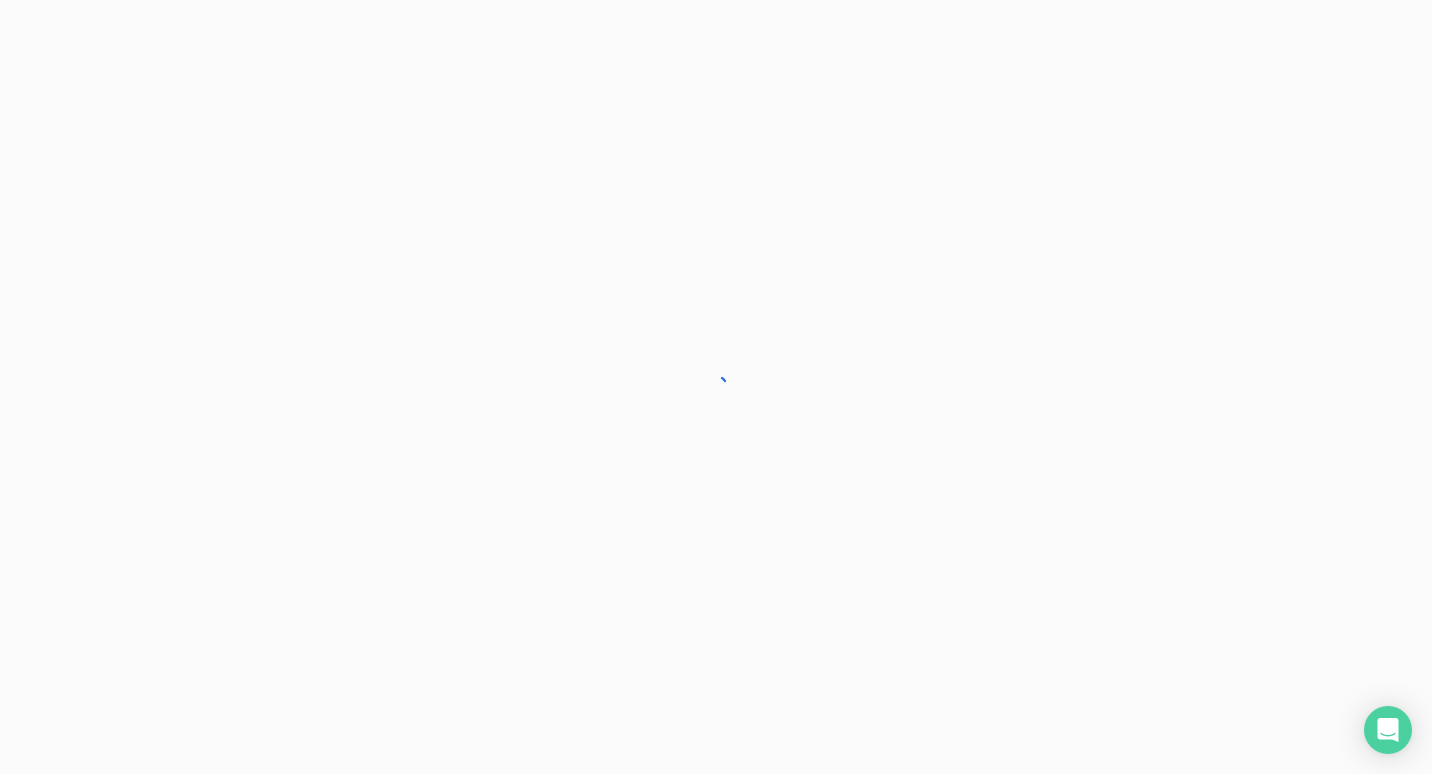 scroll, scrollTop: 0, scrollLeft: 0, axis: both 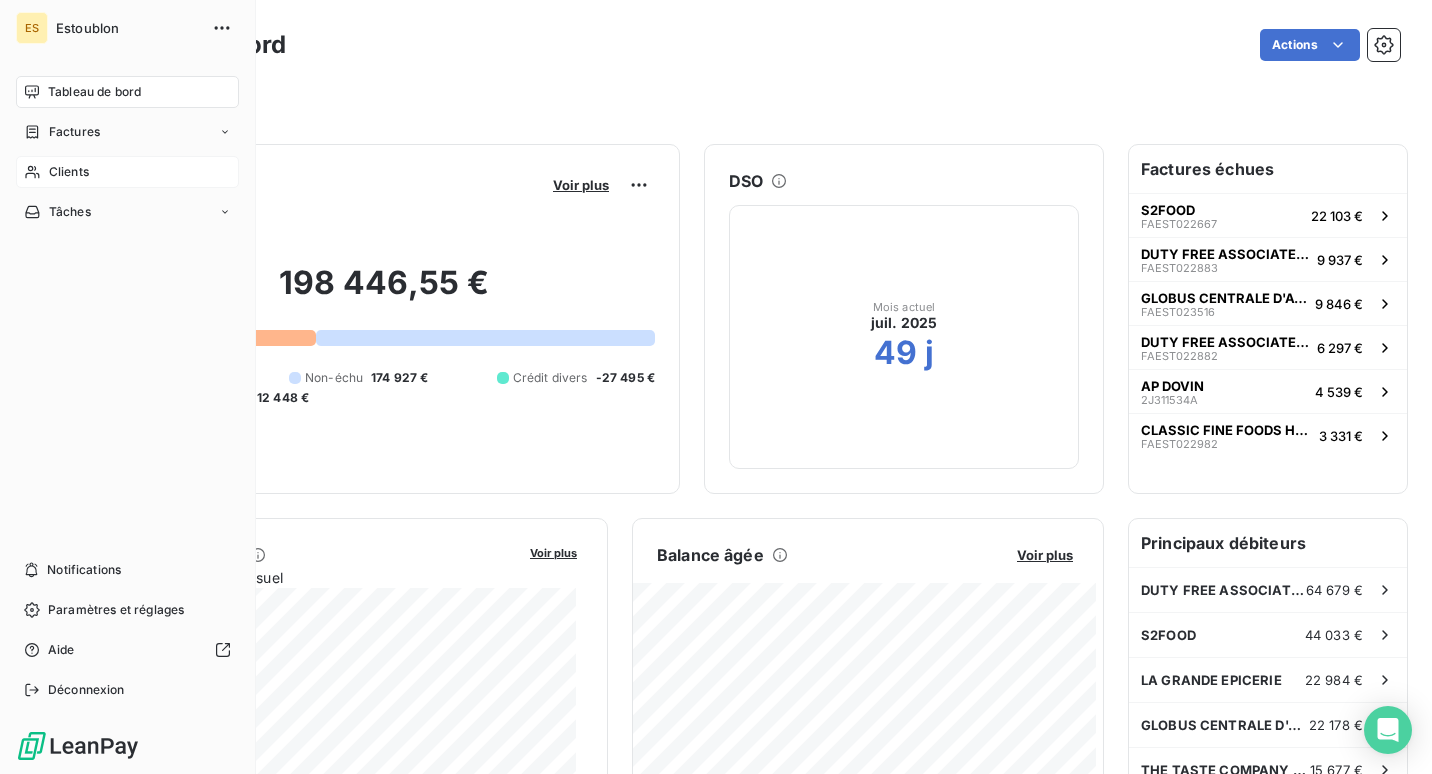 click on "Clients" at bounding box center (69, 172) 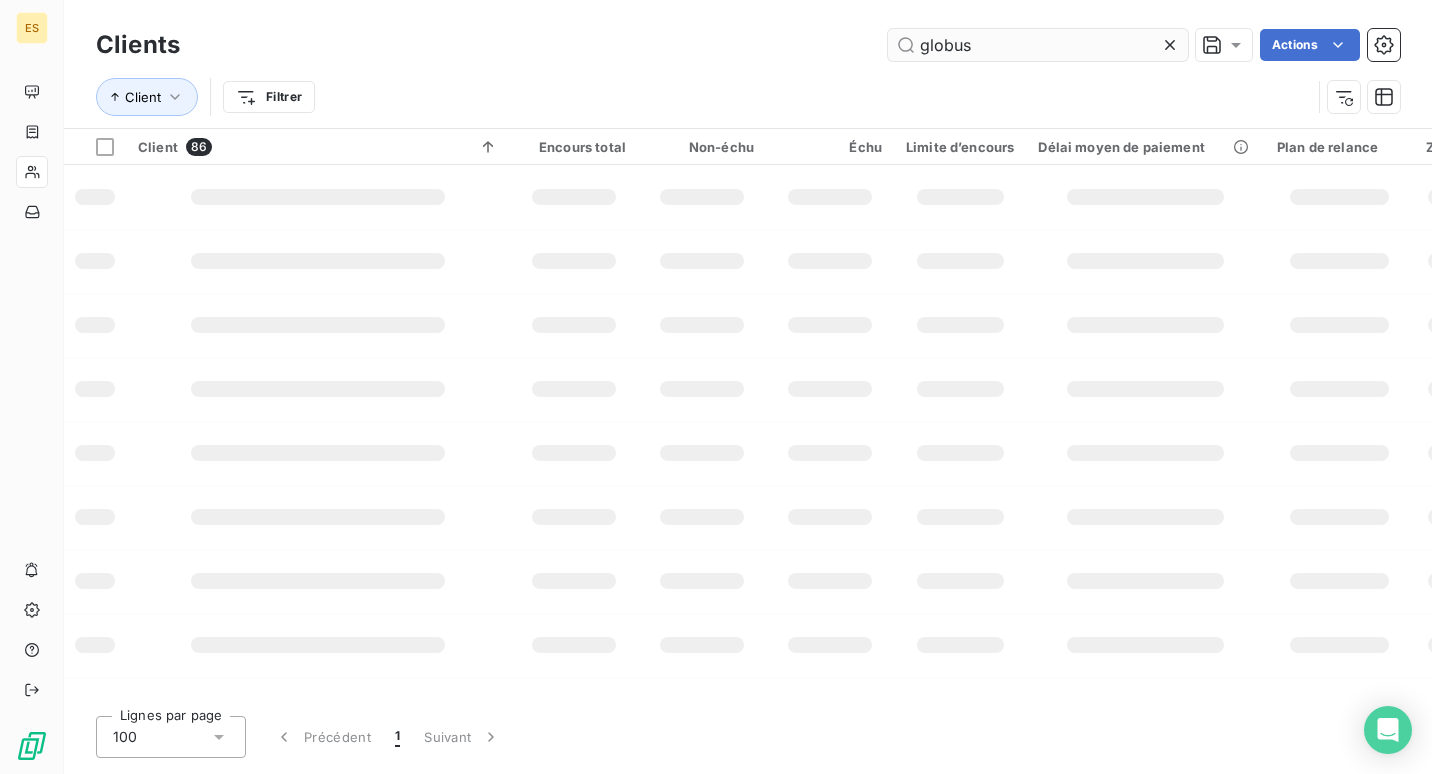 type on "globus" 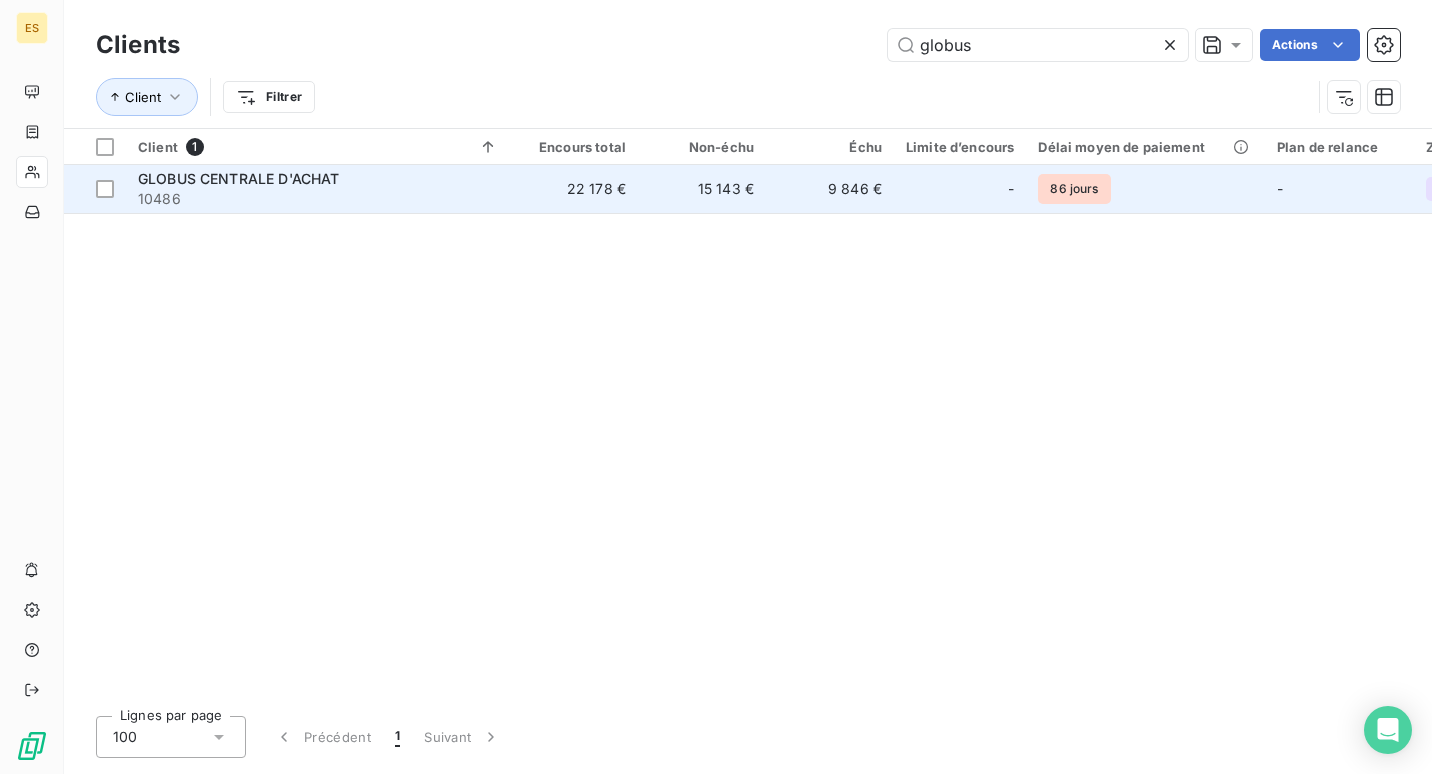 click on "GLOBUS CENTRALE D'ACHAT" at bounding box center [238, 178] 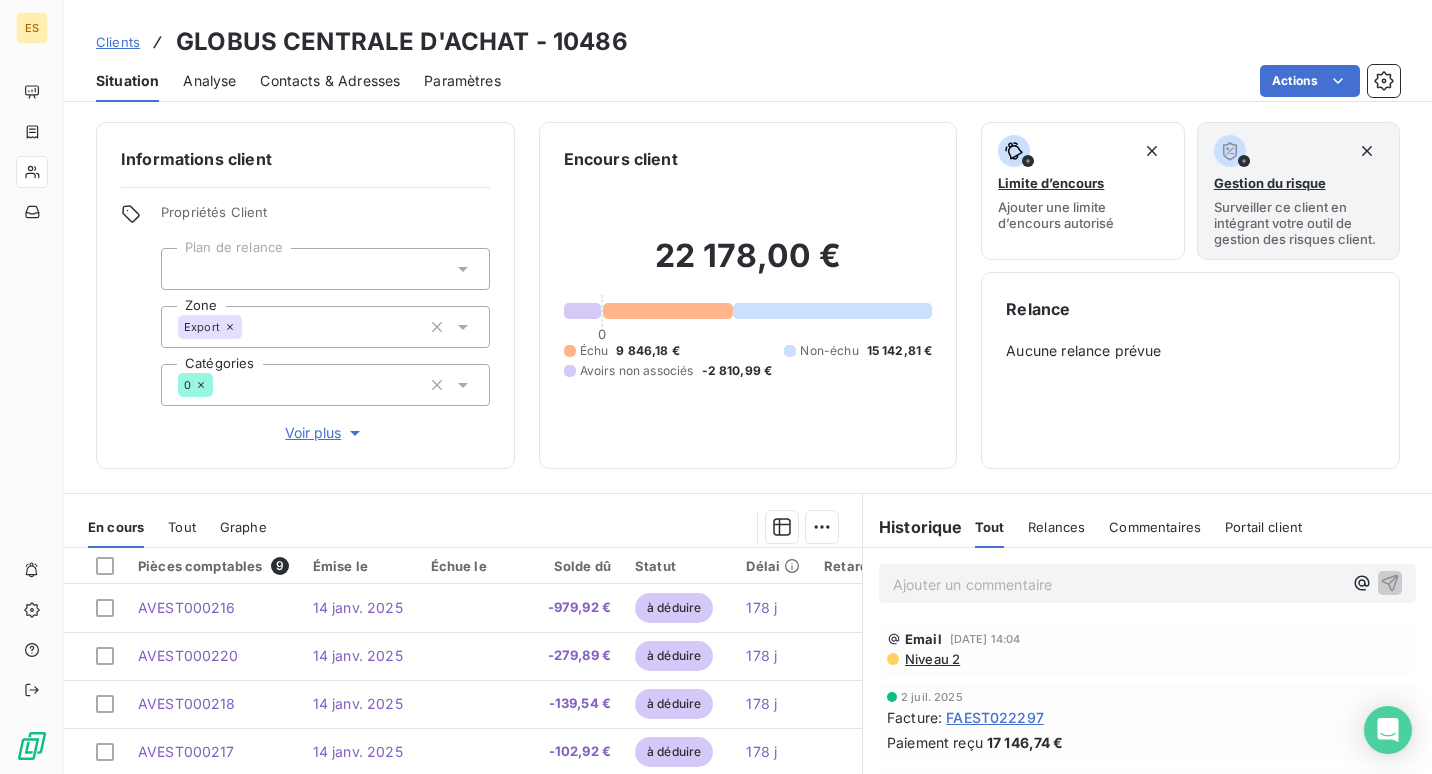 click on "Tout" at bounding box center [182, 527] 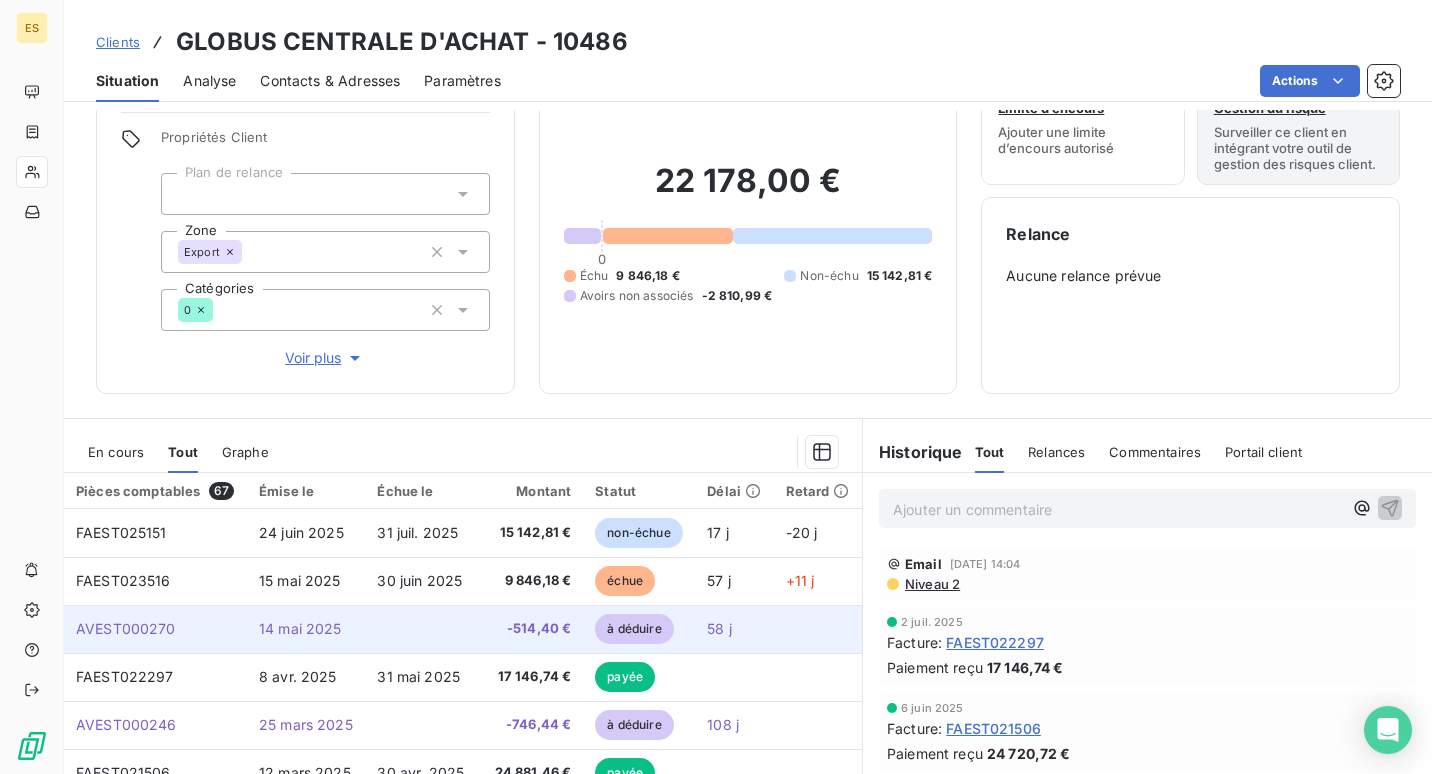 scroll, scrollTop: 219, scrollLeft: 0, axis: vertical 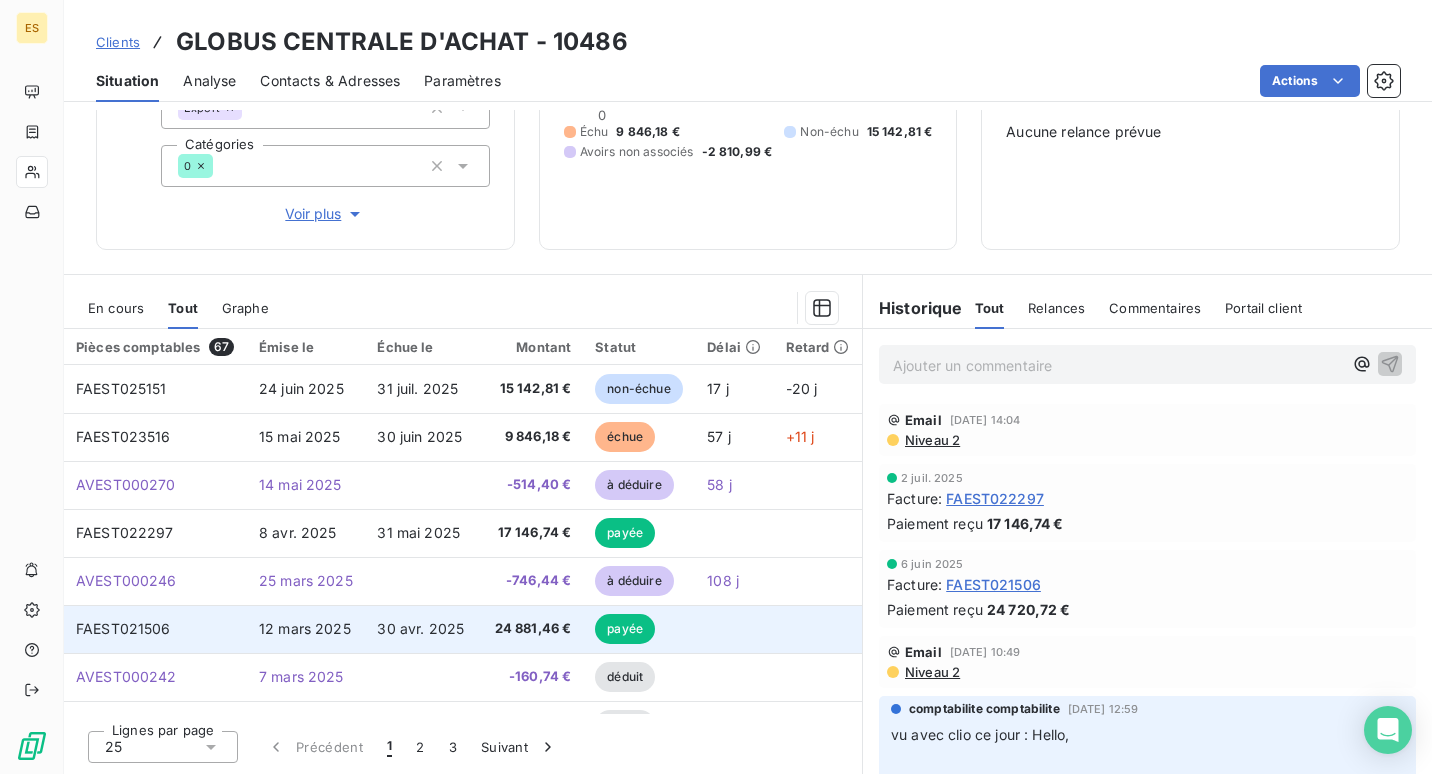 click on "30 avr. 2025" at bounding box center [423, 629] 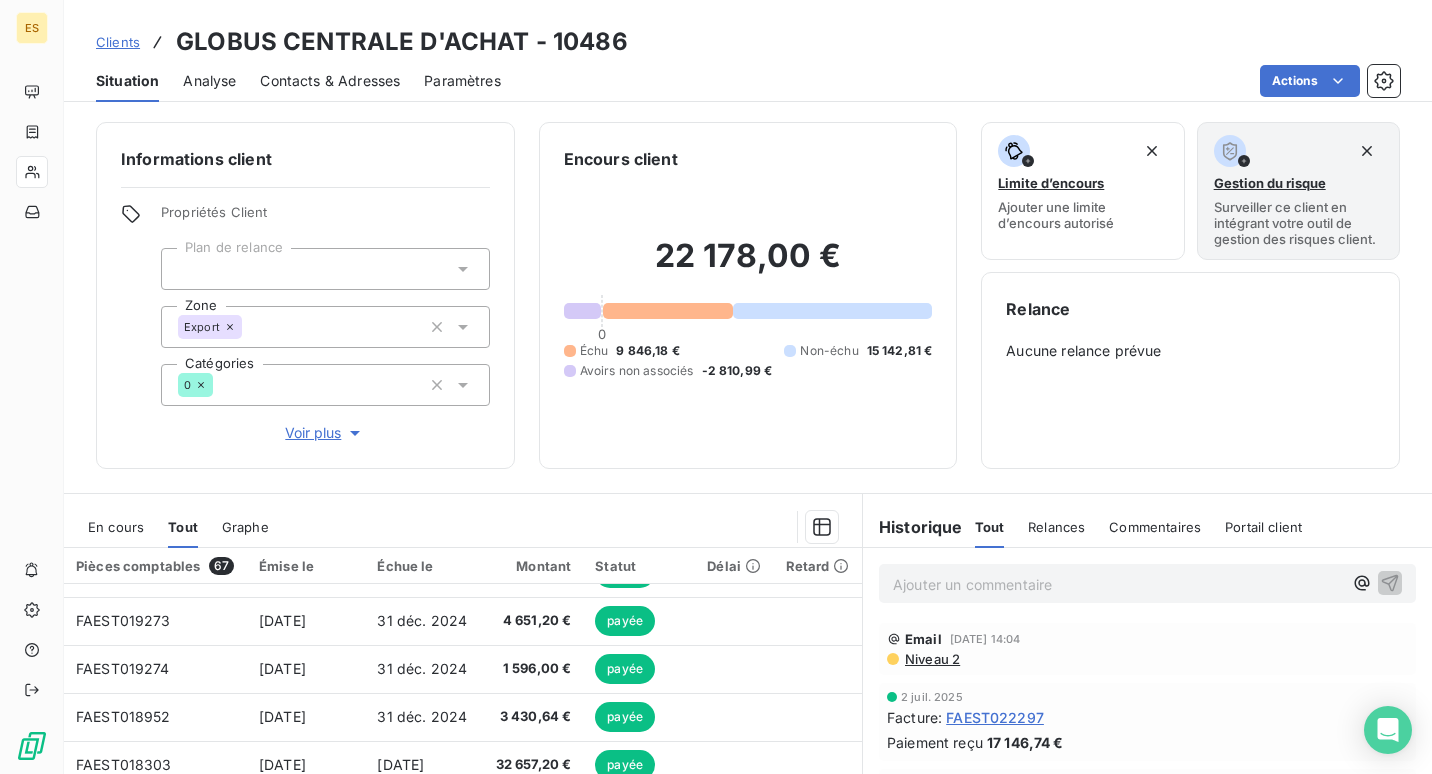 scroll, scrollTop: 859, scrollLeft: 0, axis: vertical 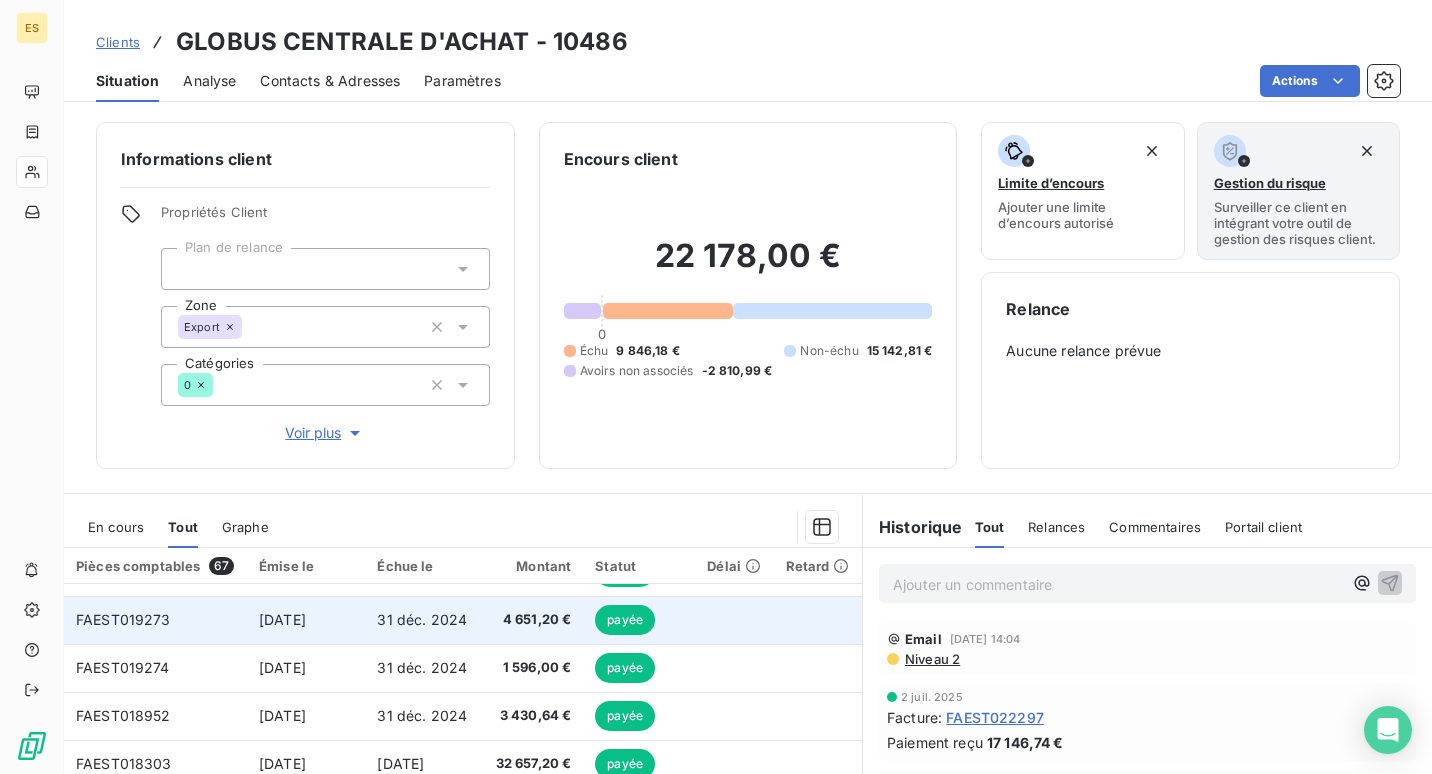 click on "FAEST019273" at bounding box center (123, 619) 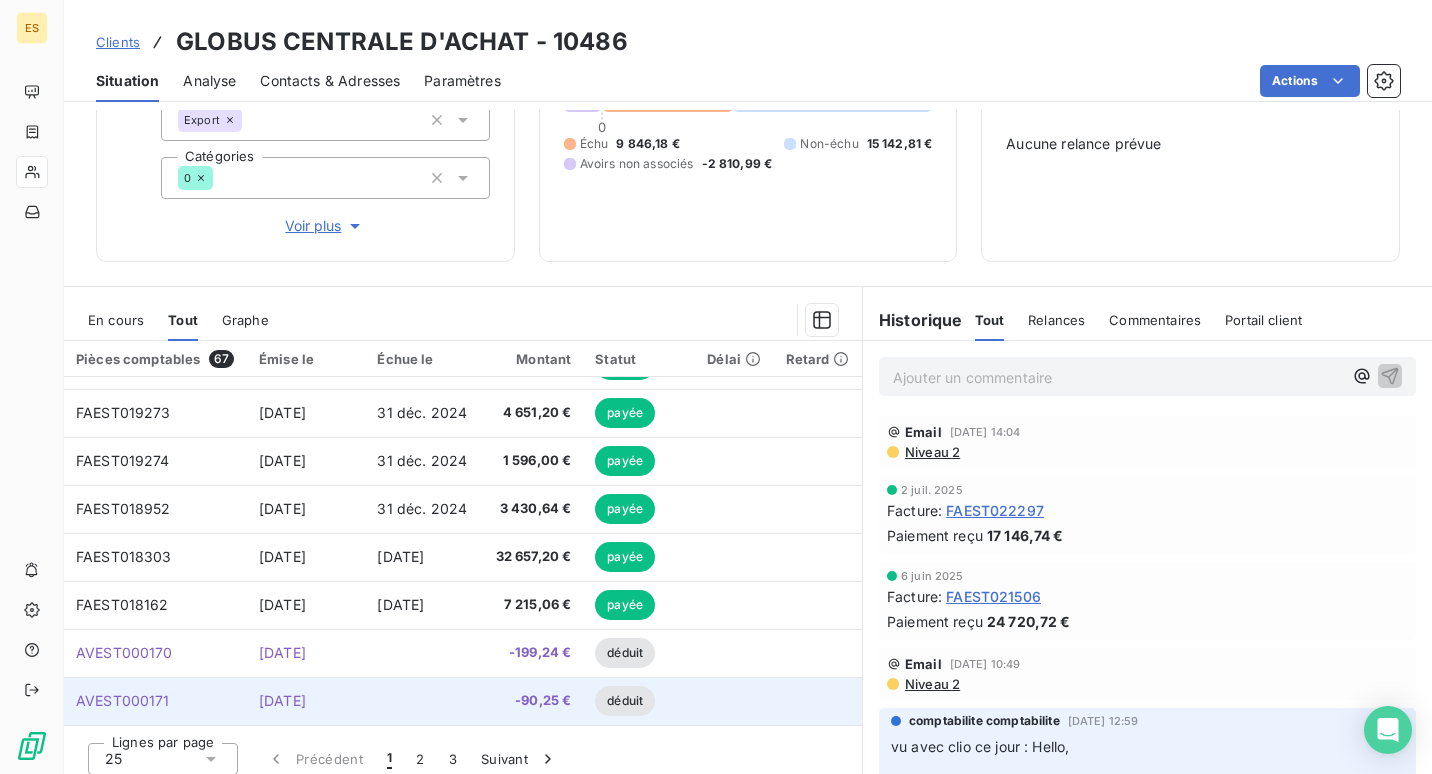 scroll, scrollTop: 219, scrollLeft: 0, axis: vertical 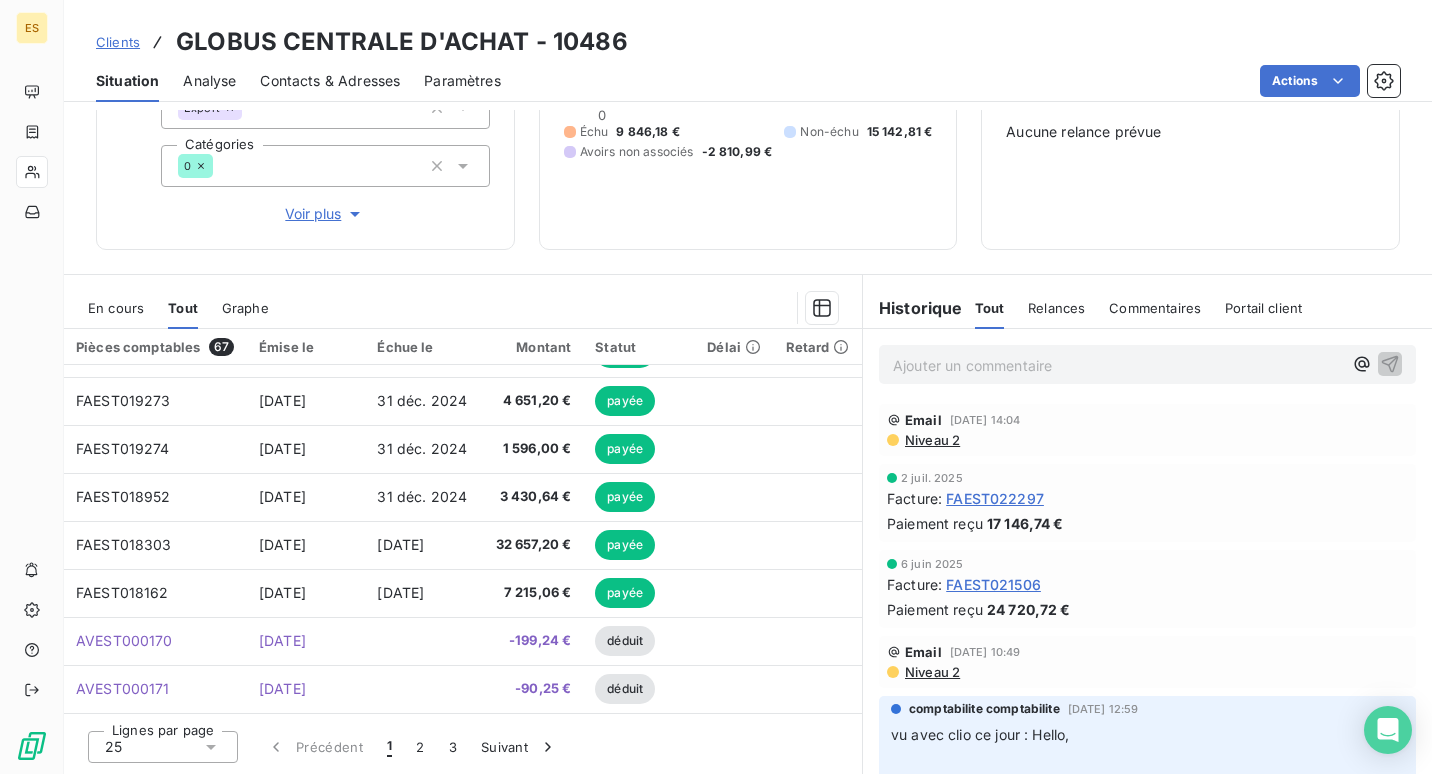 click on "Suivant" at bounding box center [519, 747] 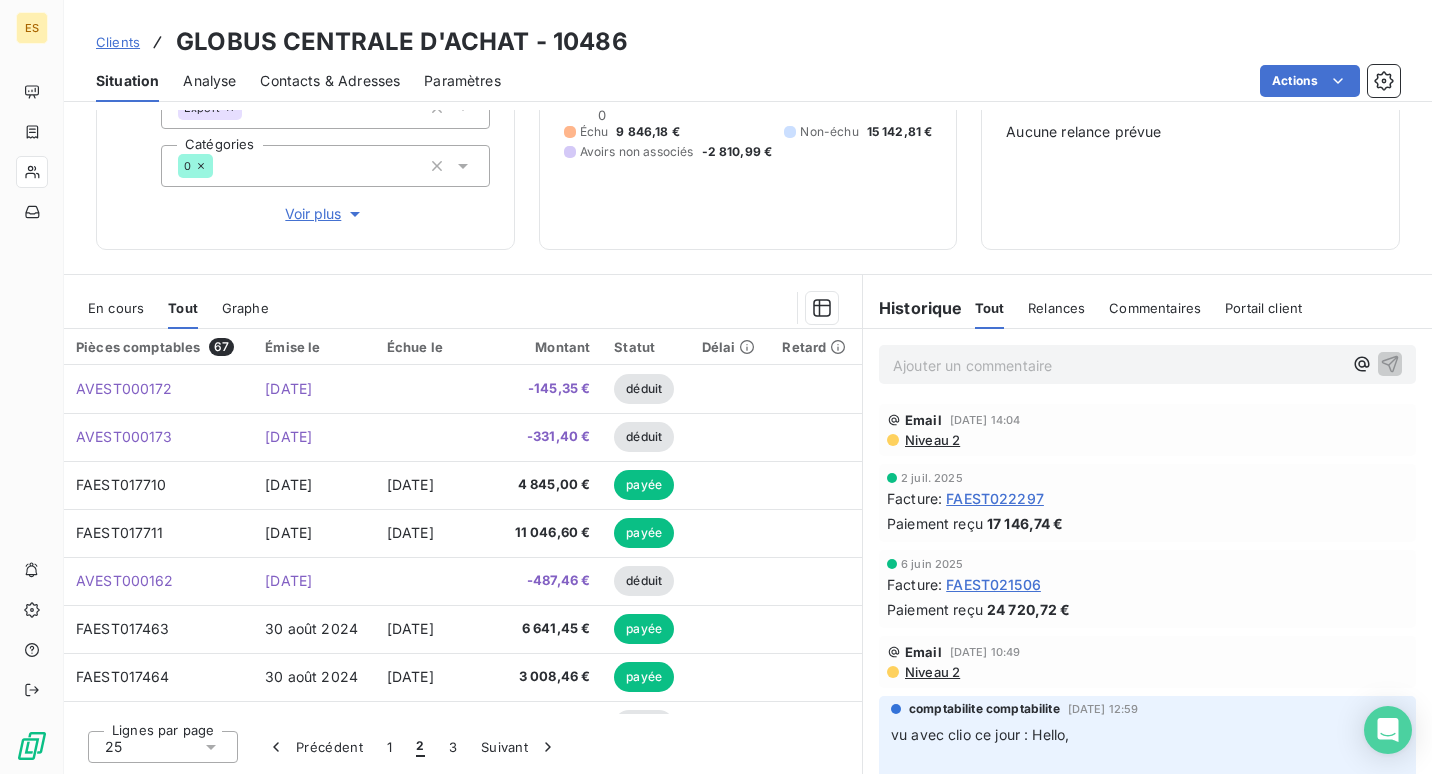 click on "Suivant" at bounding box center (519, 747) 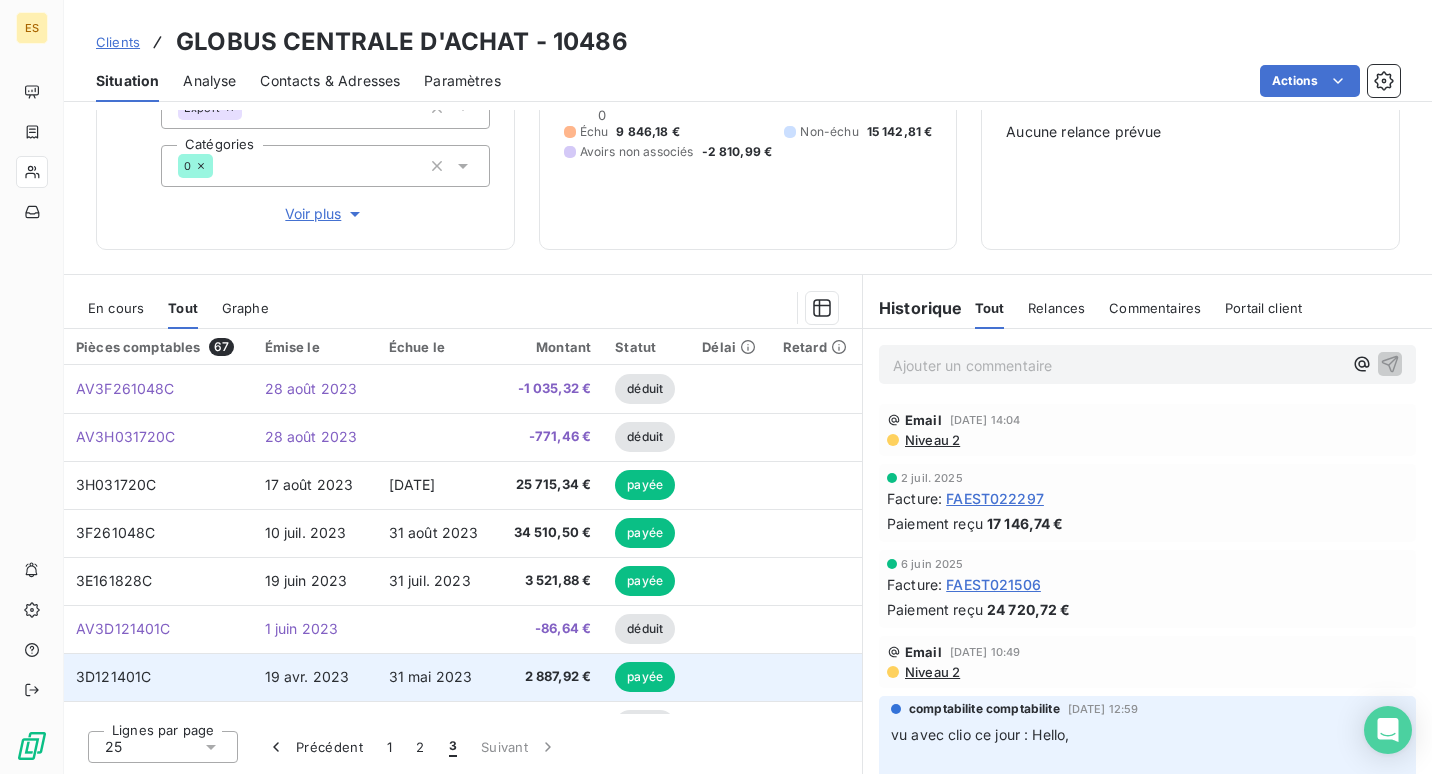 click on "3D121401C" at bounding box center [113, 676] 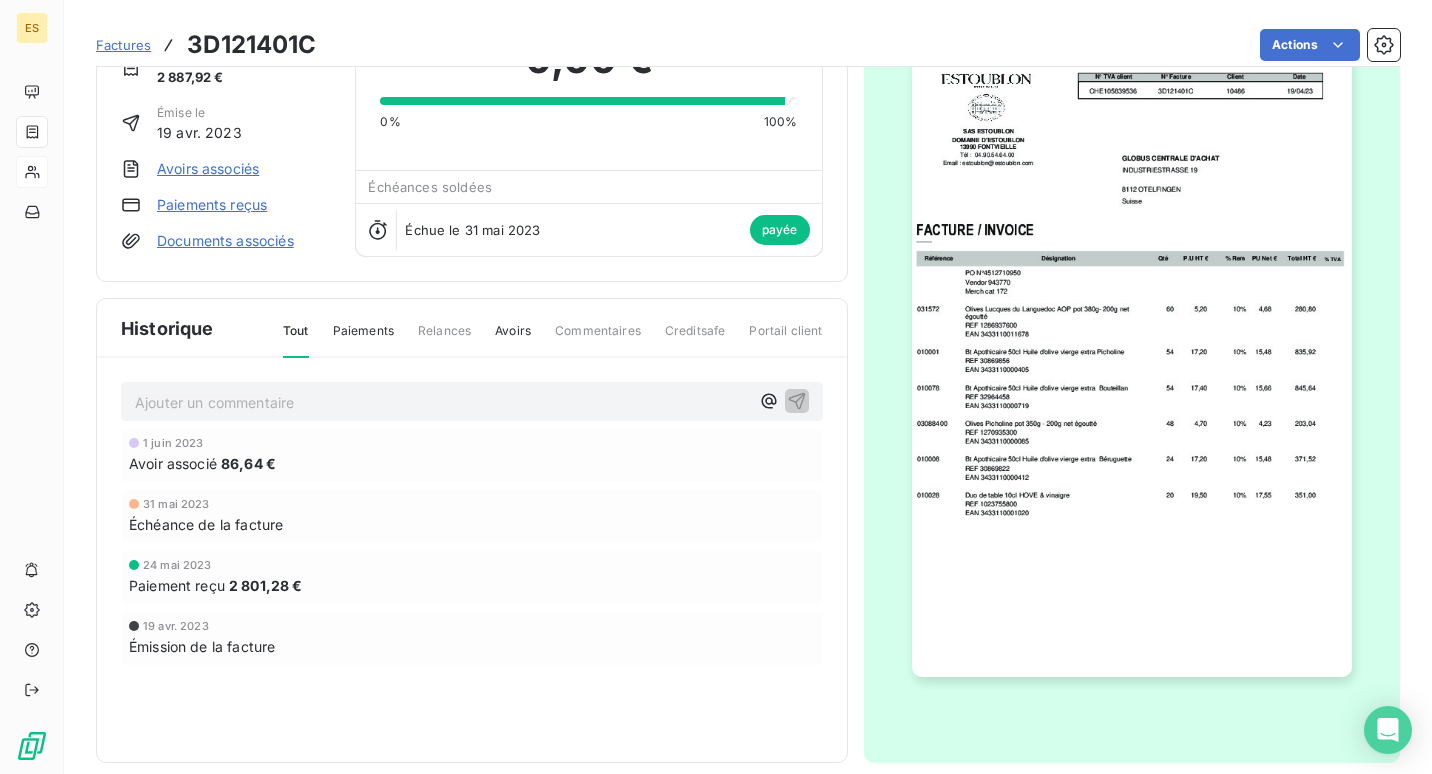 scroll, scrollTop: 131, scrollLeft: 0, axis: vertical 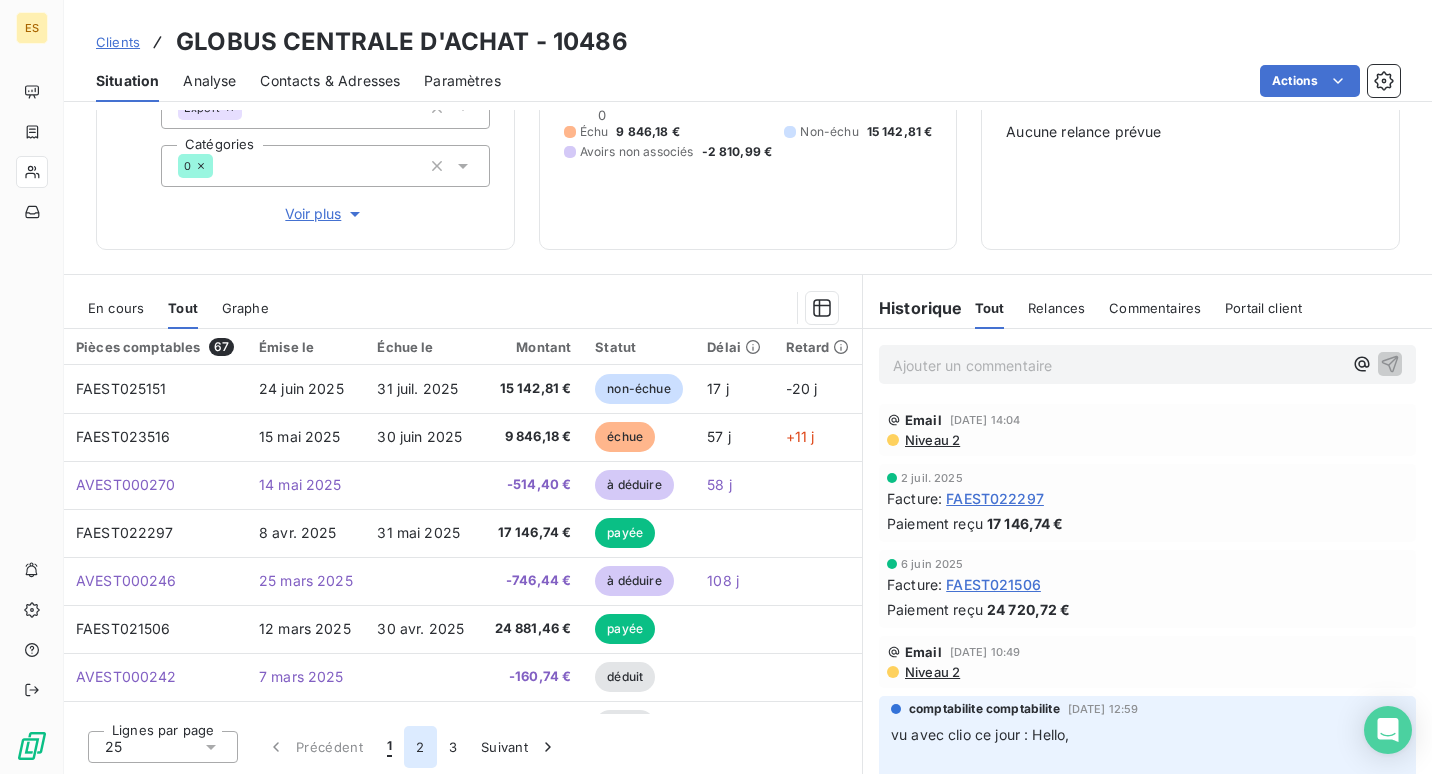 click on "2" at bounding box center [420, 747] 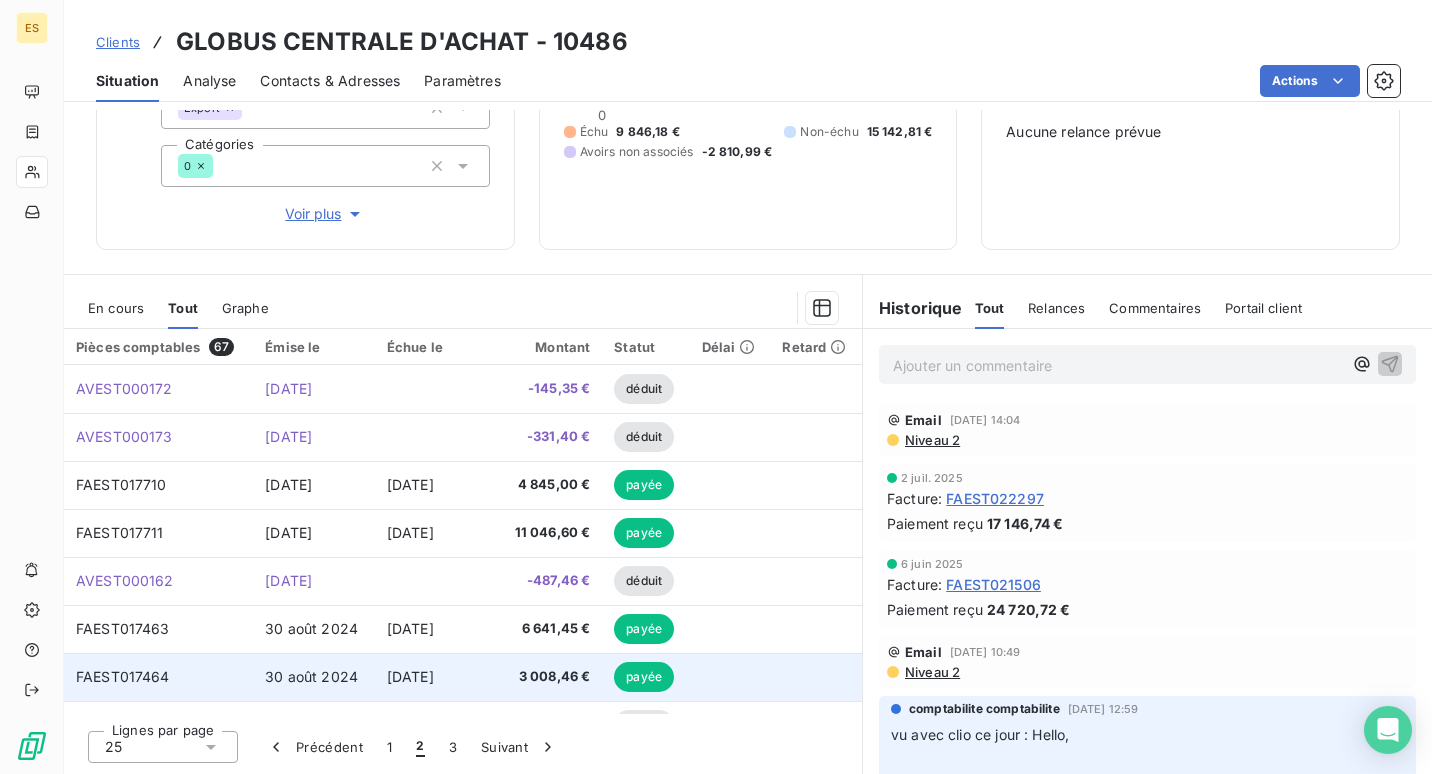 click on "FAEST017464" at bounding box center [123, 676] 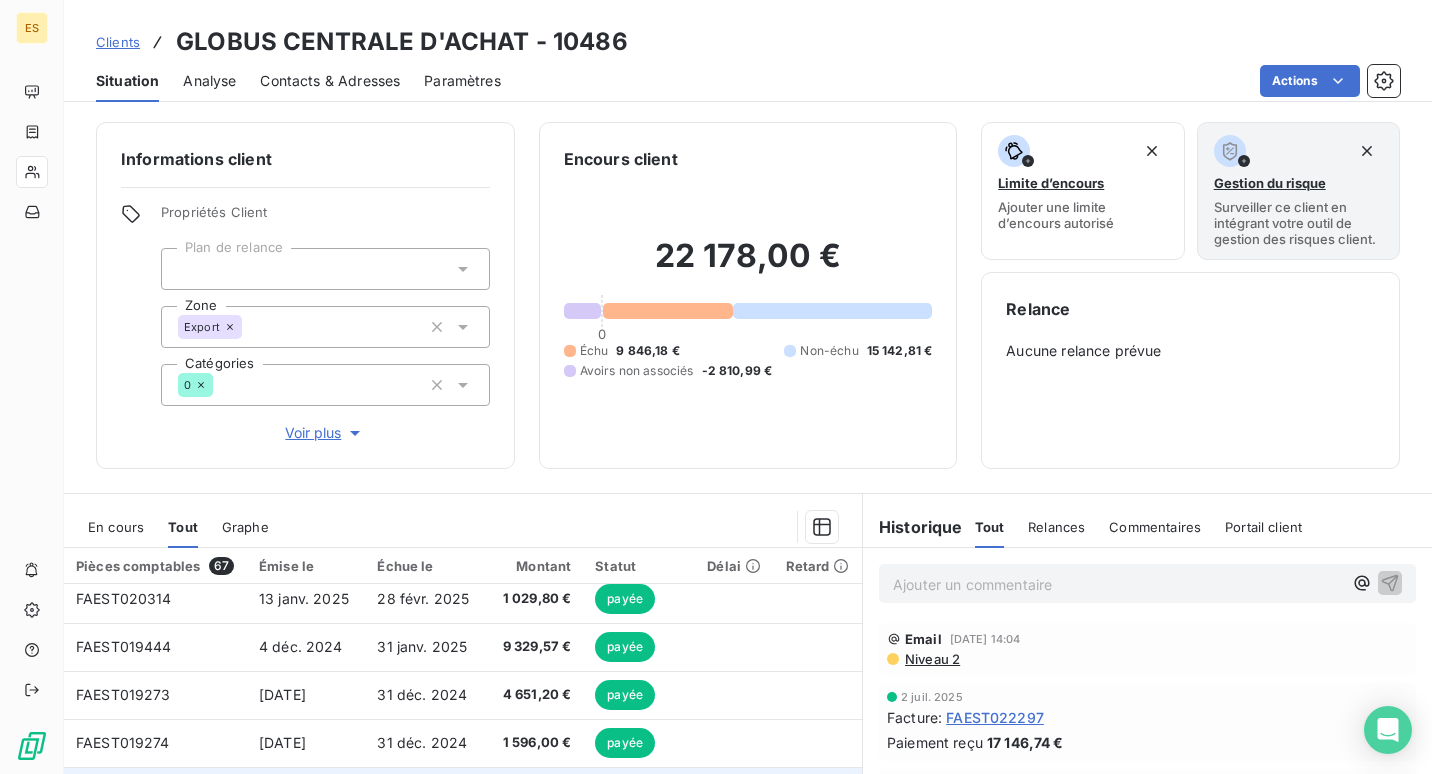 scroll, scrollTop: 859, scrollLeft: 0, axis: vertical 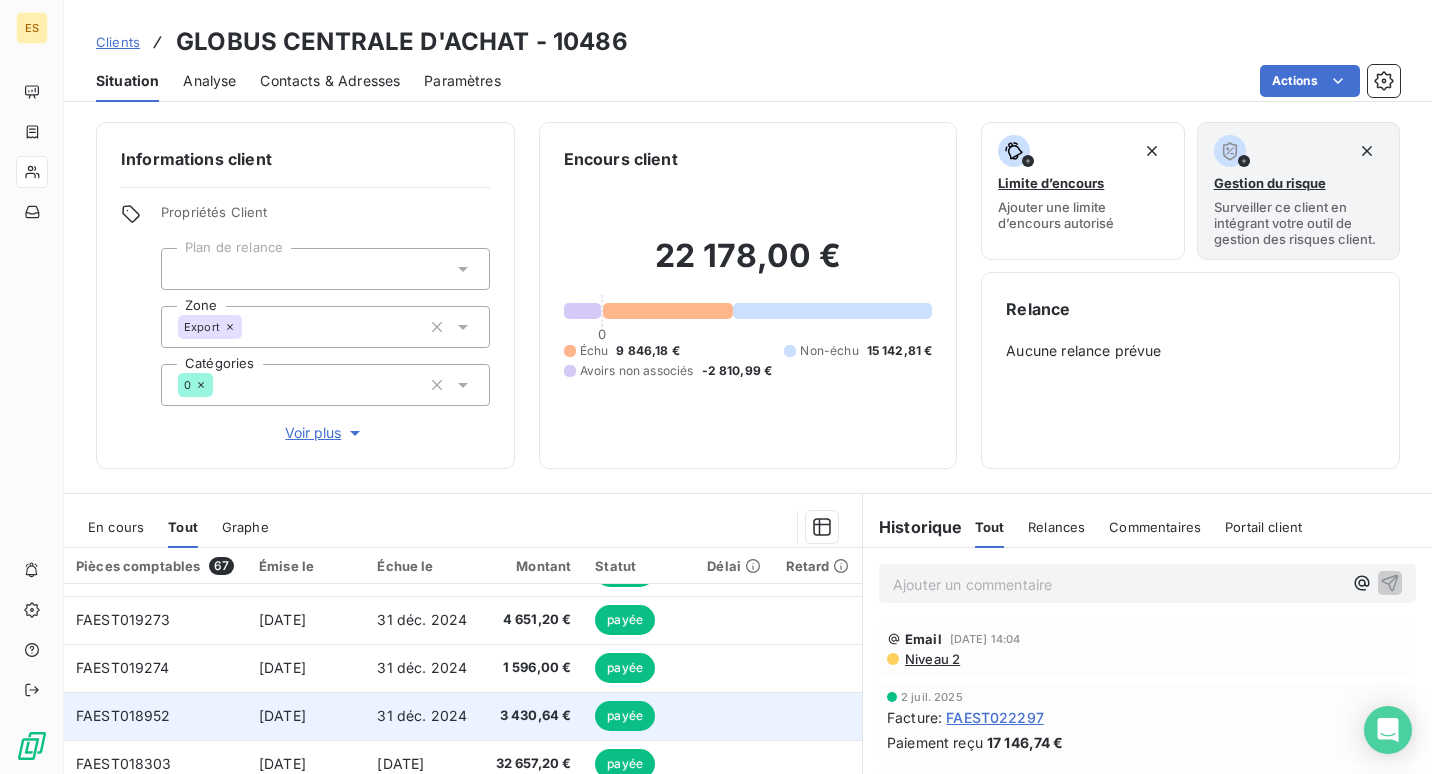 click on "FAEST018952" at bounding box center [123, 715] 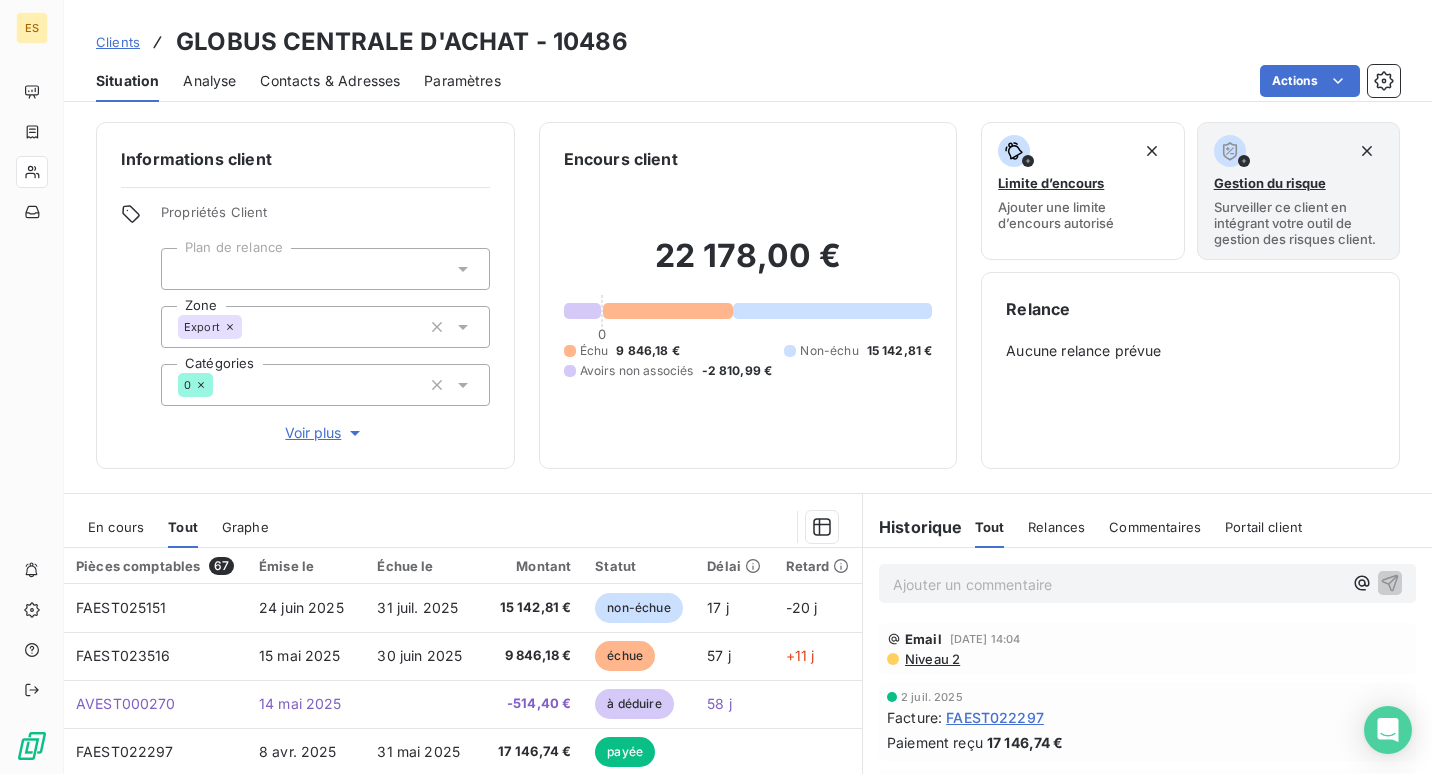 scroll, scrollTop: 219, scrollLeft: 0, axis: vertical 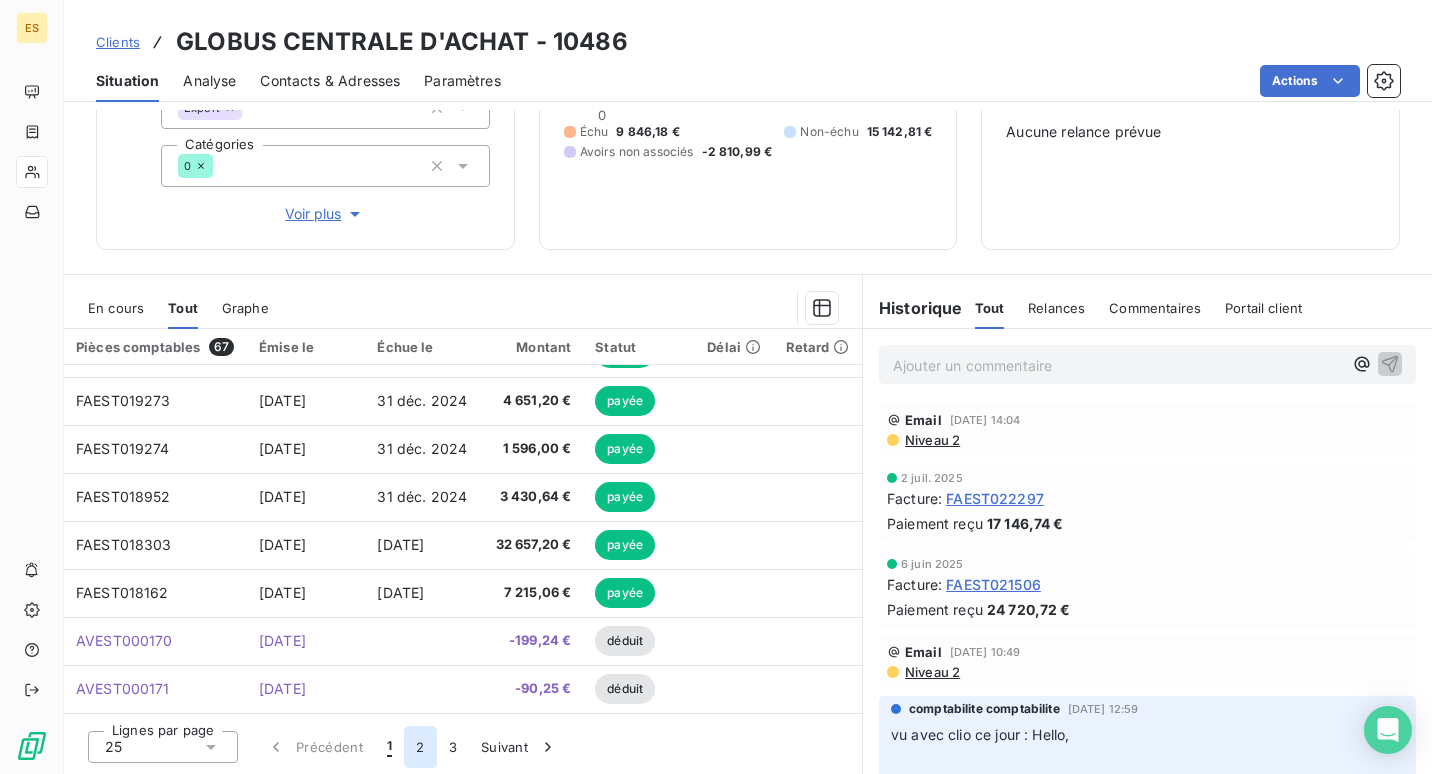 click on "2" at bounding box center [420, 747] 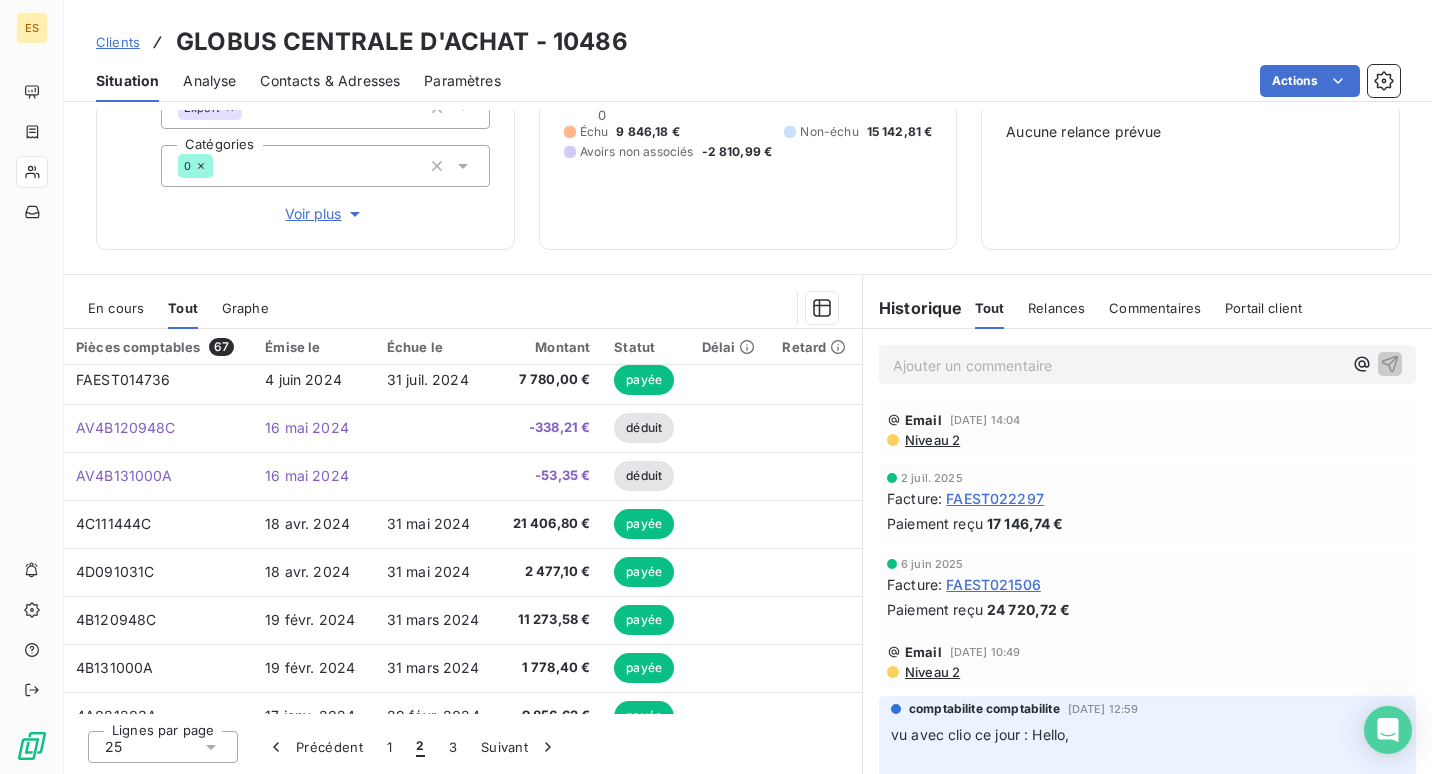 scroll, scrollTop: 551, scrollLeft: 0, axis: vertical 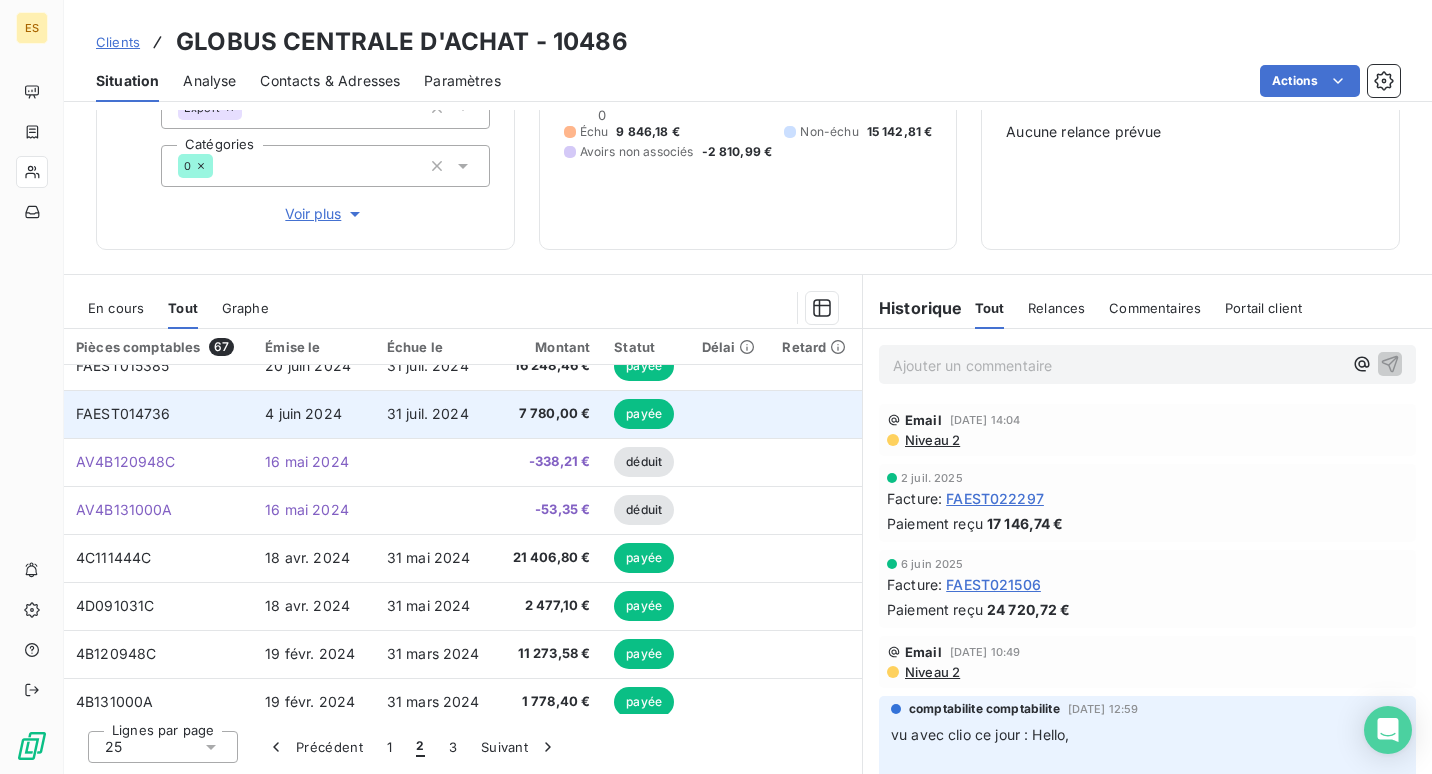 click on "FAEST014736" at bounding box center [123, 413] 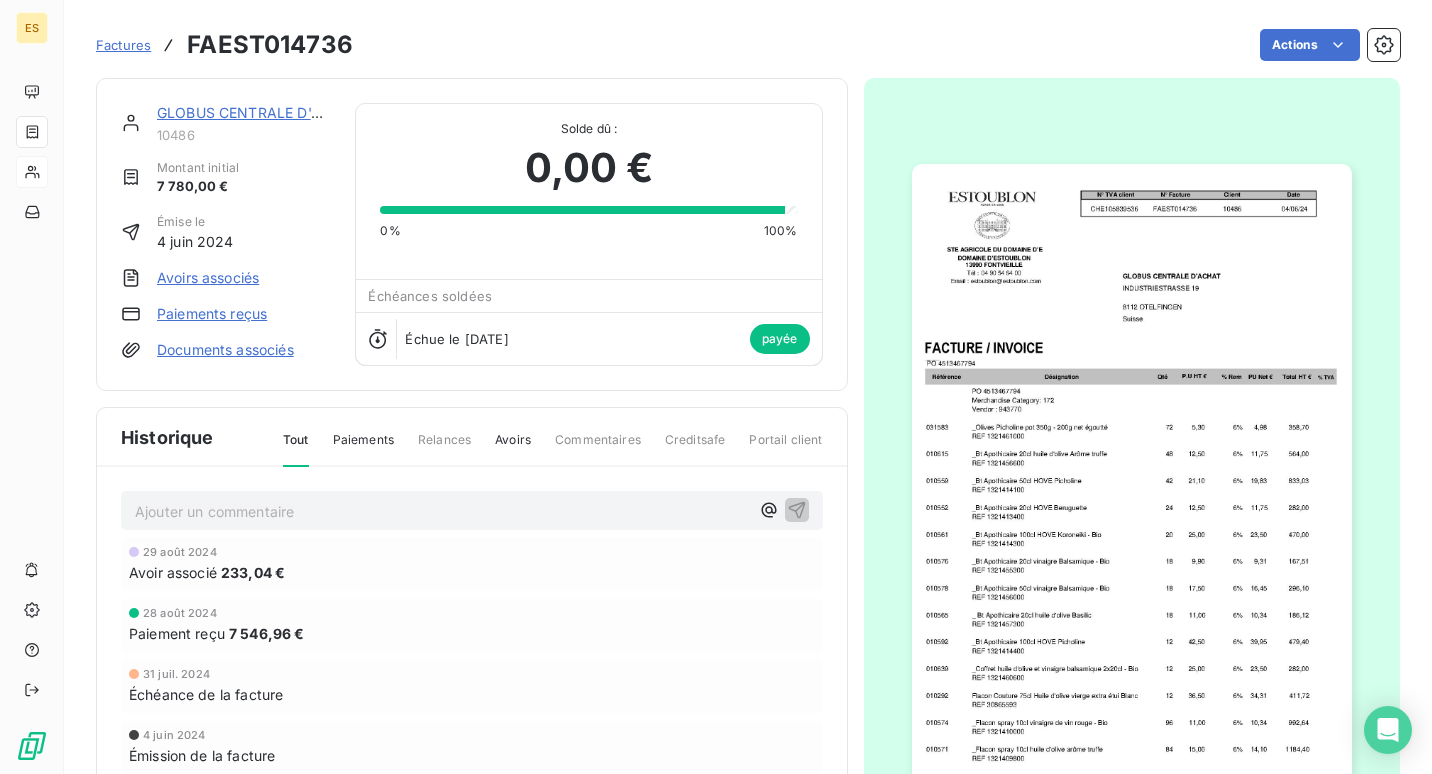 scroll, scrollTop: 2, scrollLeft: 0, axis: vertical 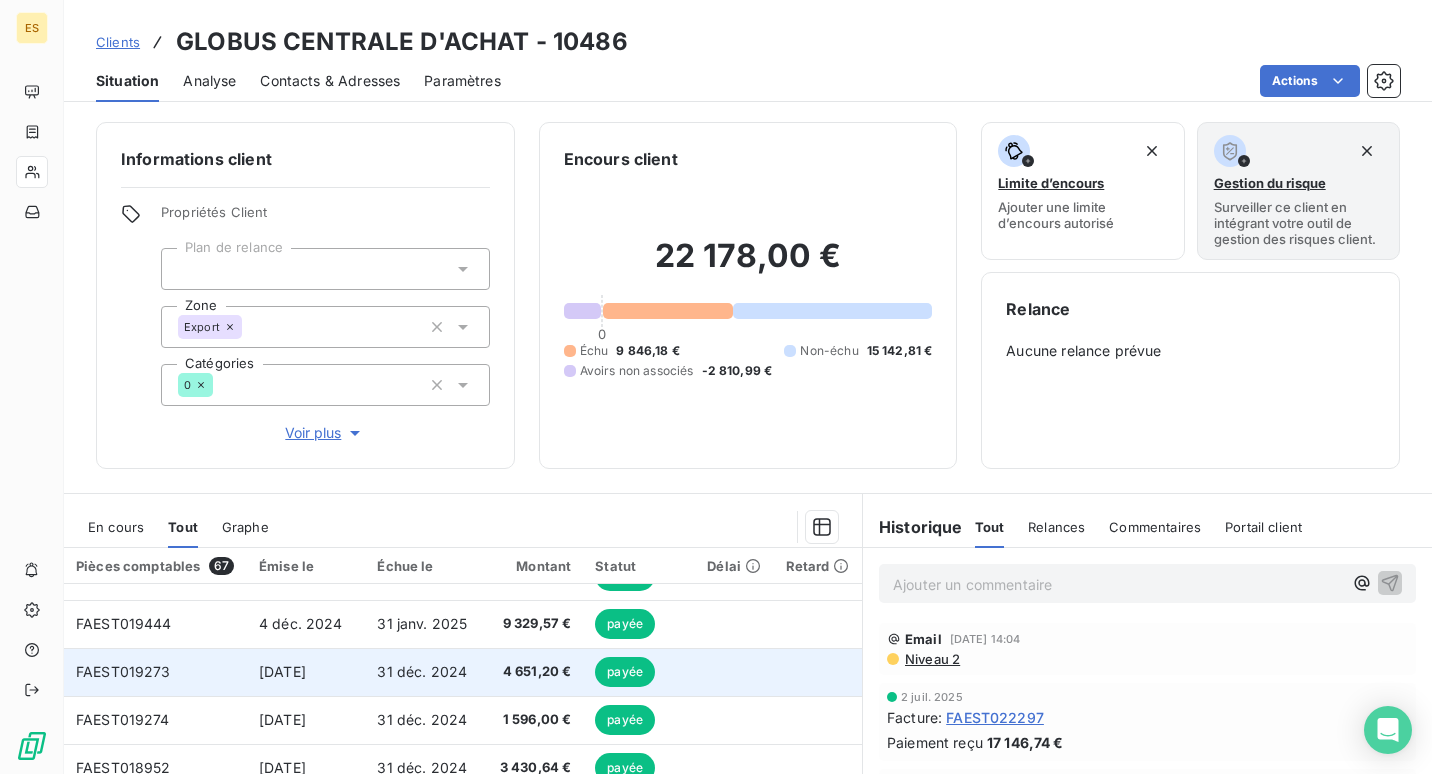 click on "FAEST019273" at bounding box center [123, 671] 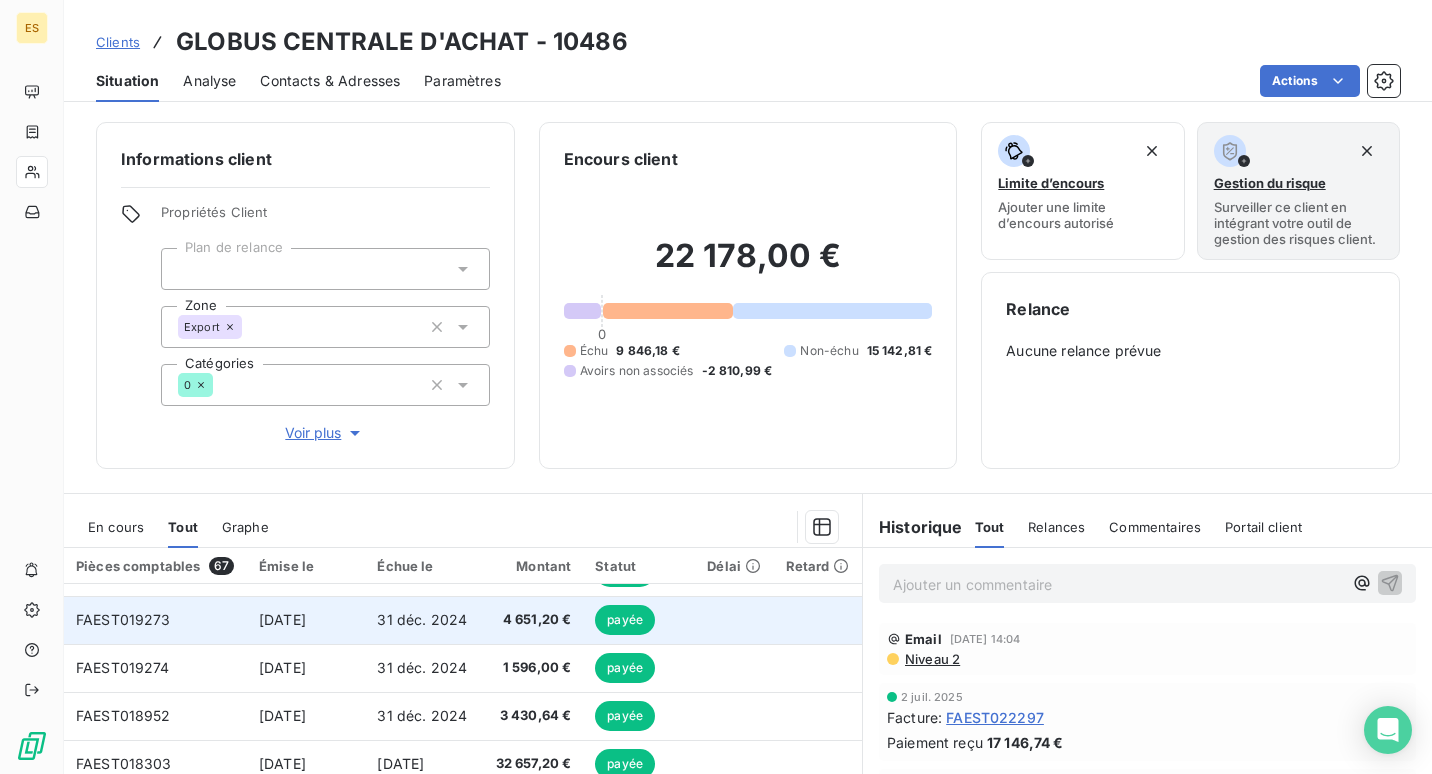 scroll, scrollTop: 859, scrollLeft: 0, axis: vertical 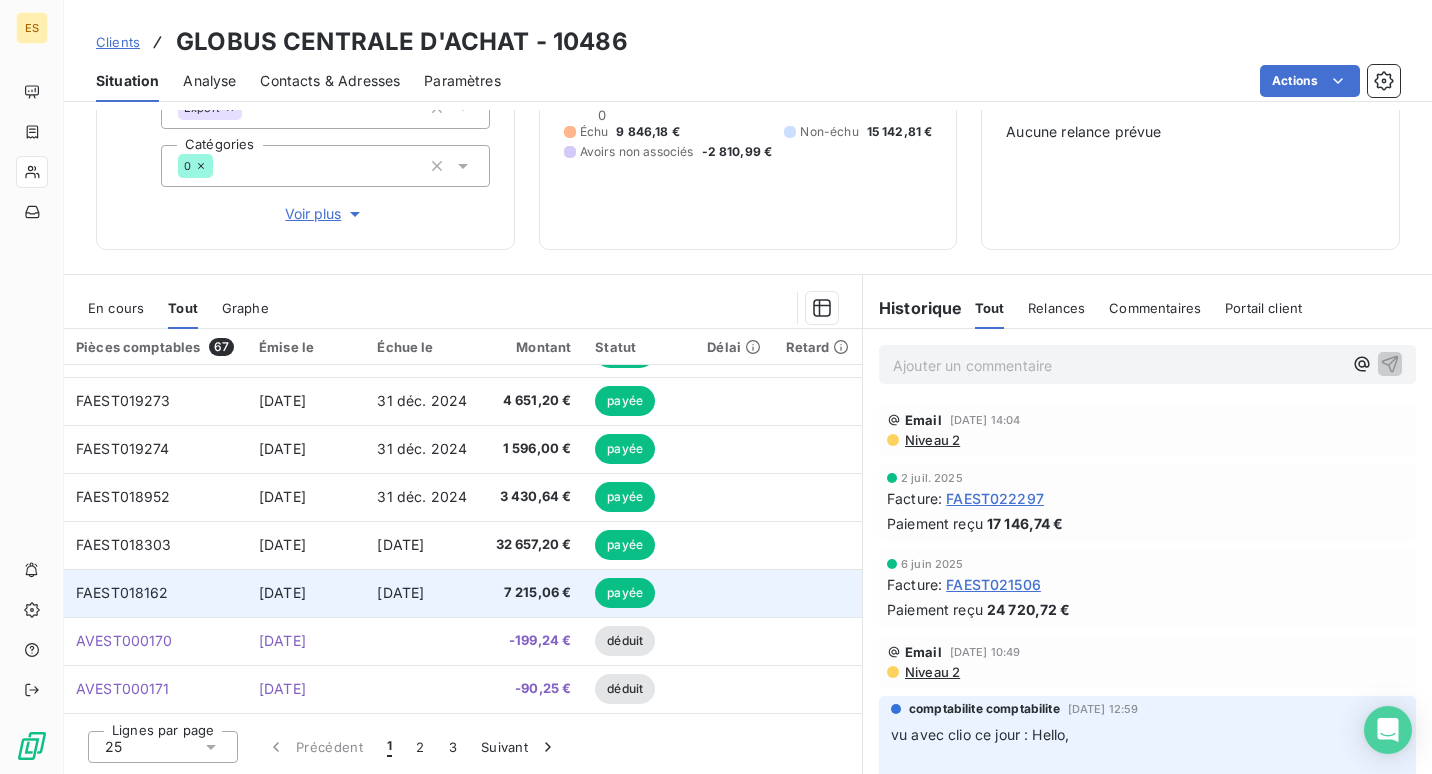 click on "FAEST018162" at bounding box center (122, 592) 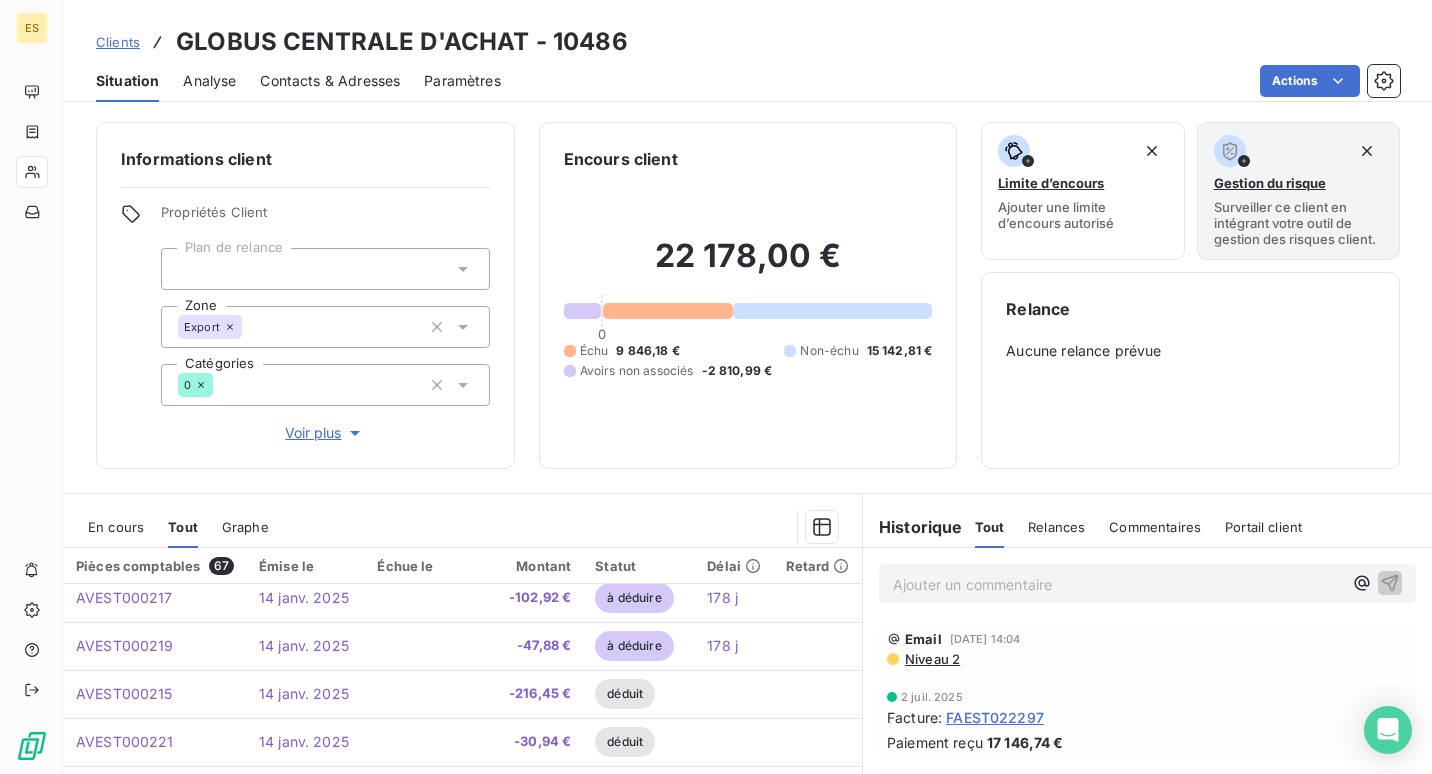 scroll, scrollTop: 859, scrollLeft: 0, axis: vertical 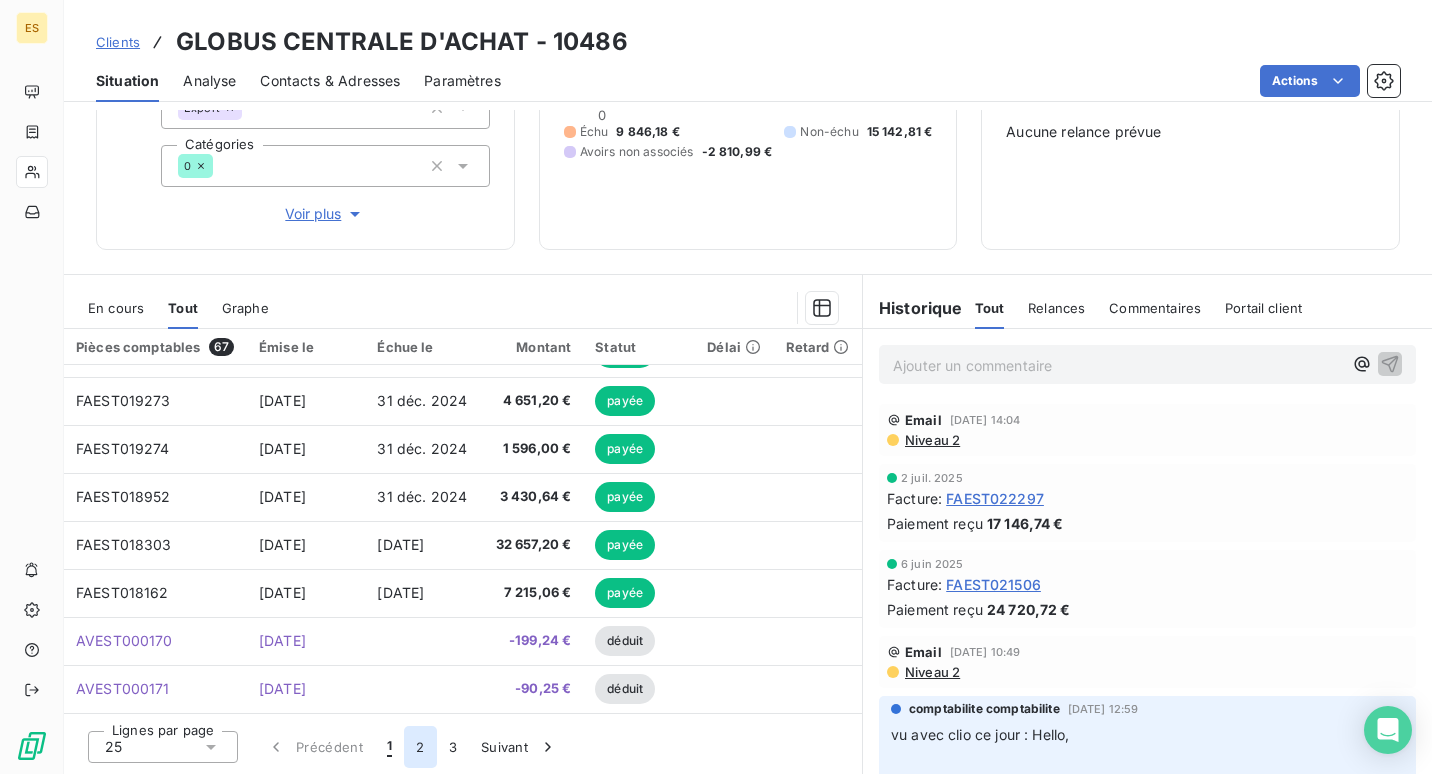 click on "2" at bounding box center (420, 747) 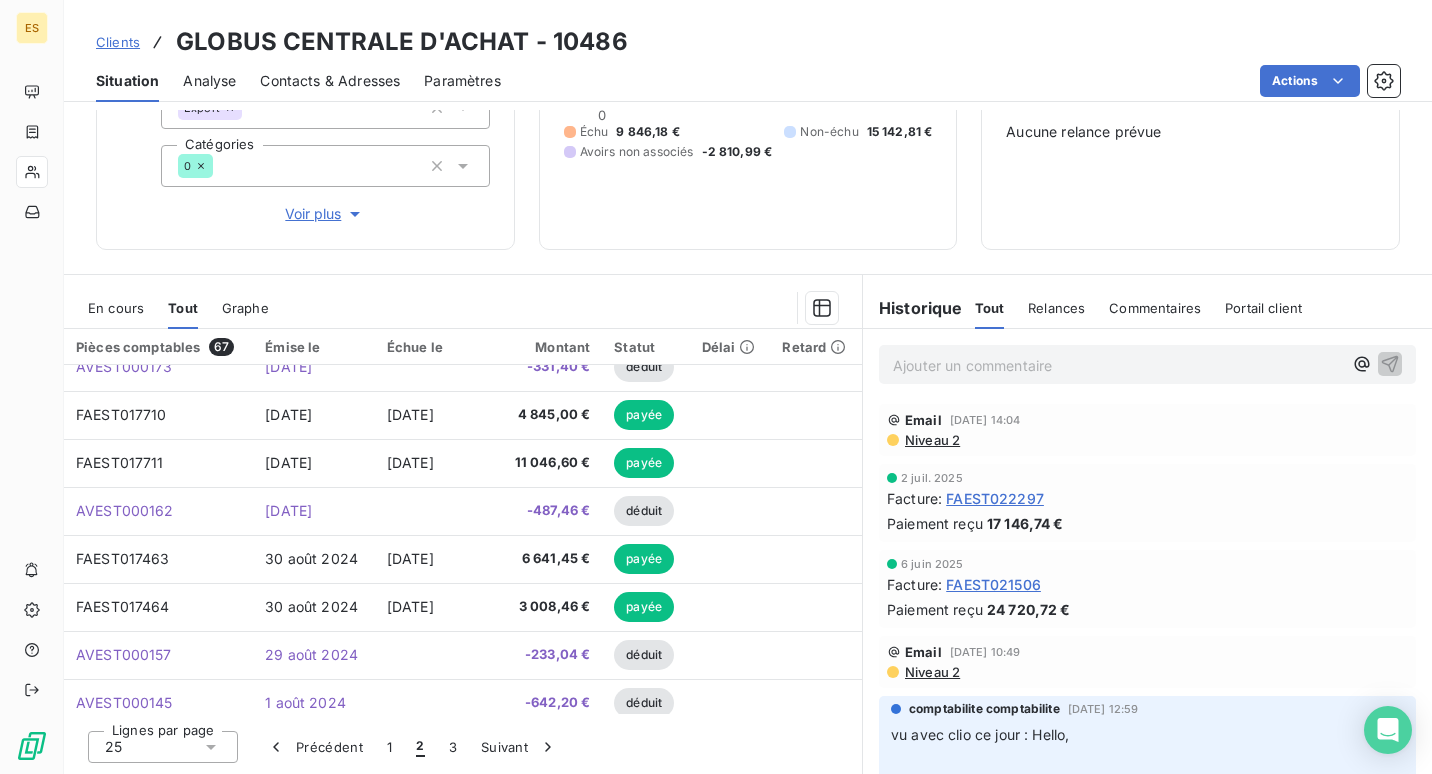 scroll, scrollTop: 0, scrollLeft: 0, axis: both 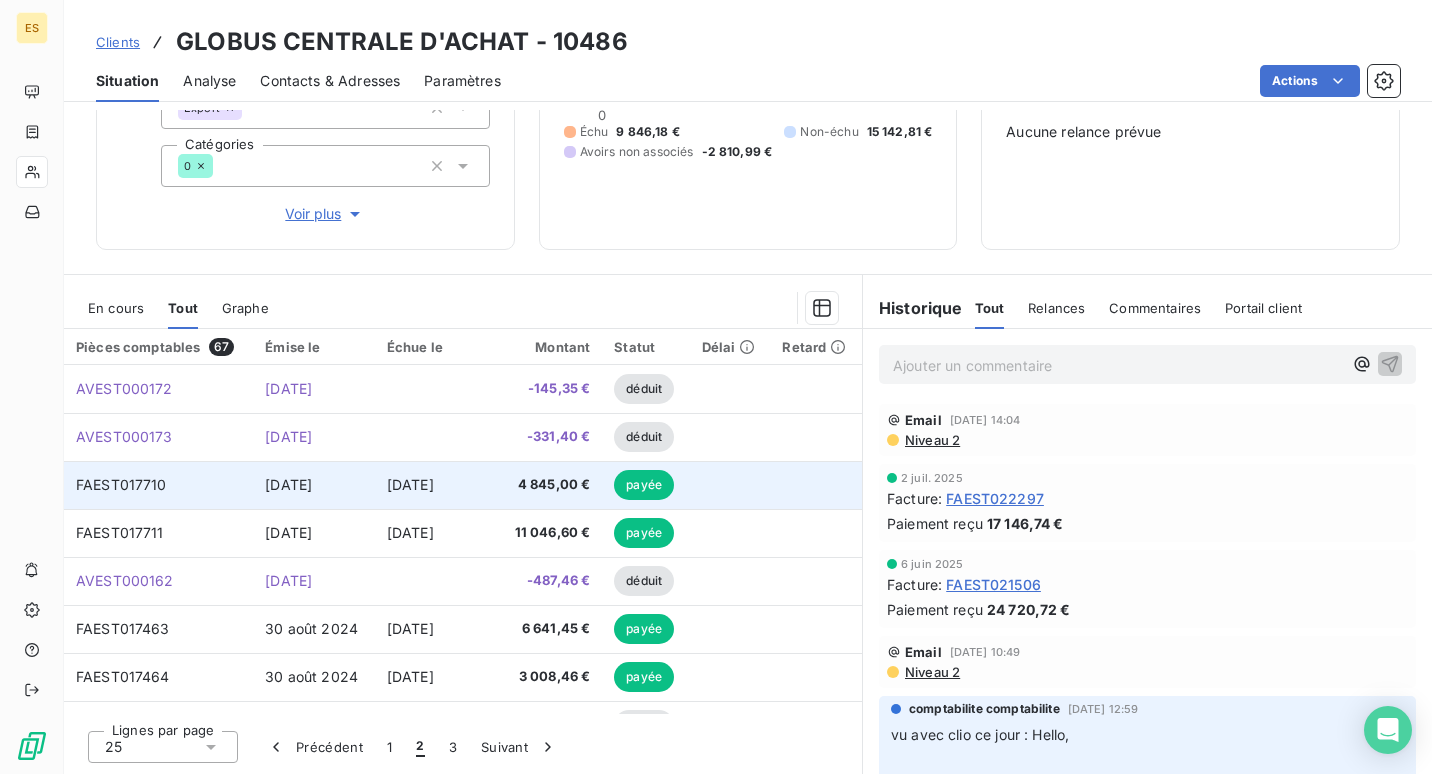 click on "FAEST017710" at bounding box center (121, 484) 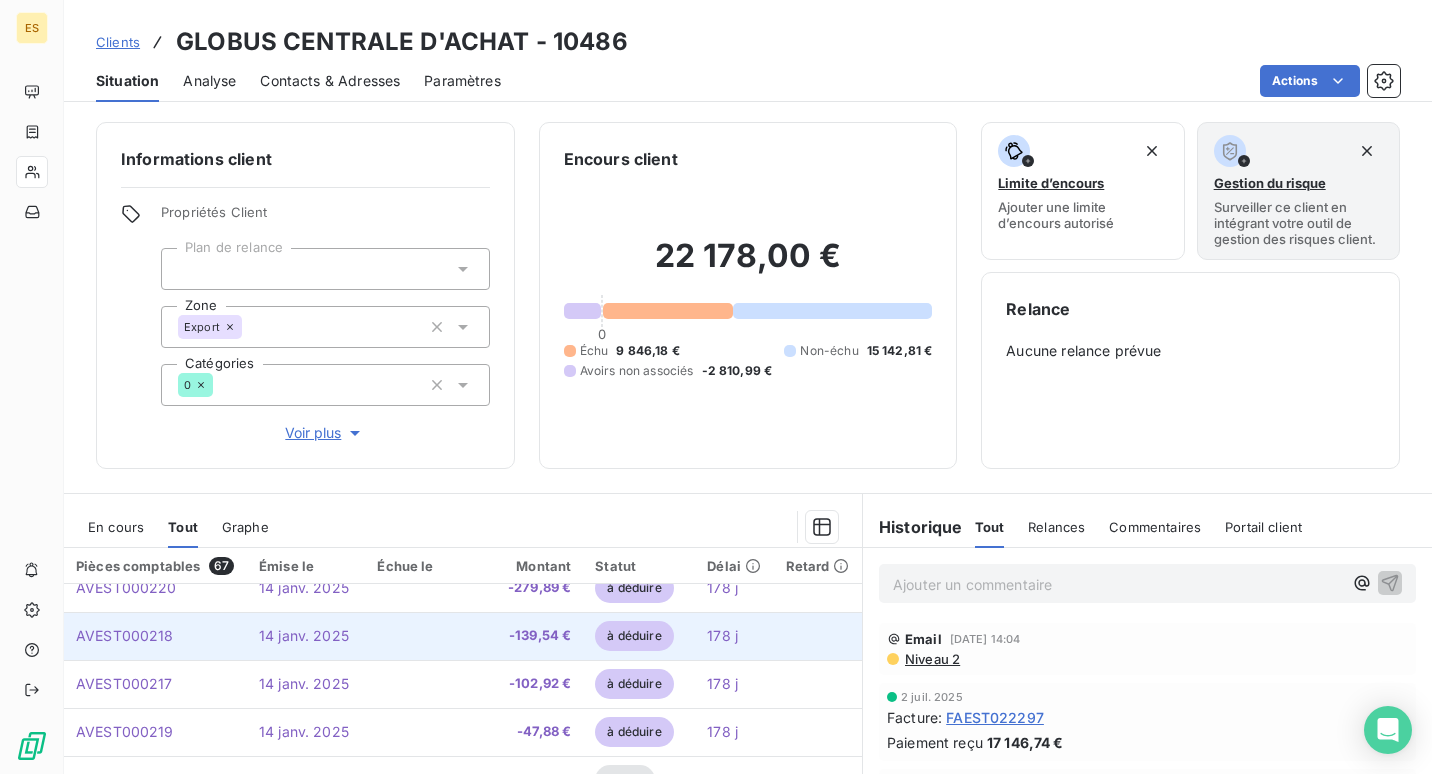 scroll, scrollTop: 859, scrollLeft: 0, axis: vertical 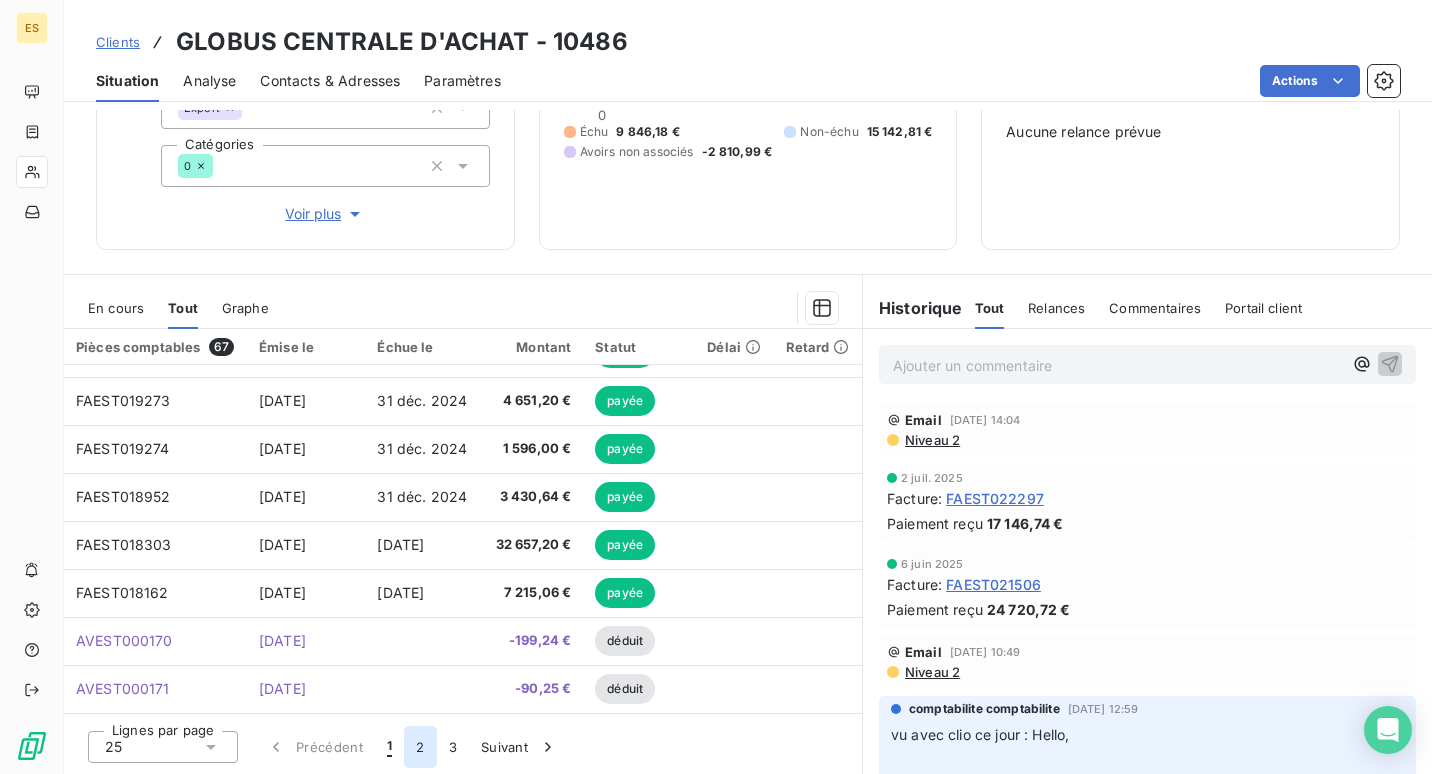 click on "2" at bounding box center (420, 747) 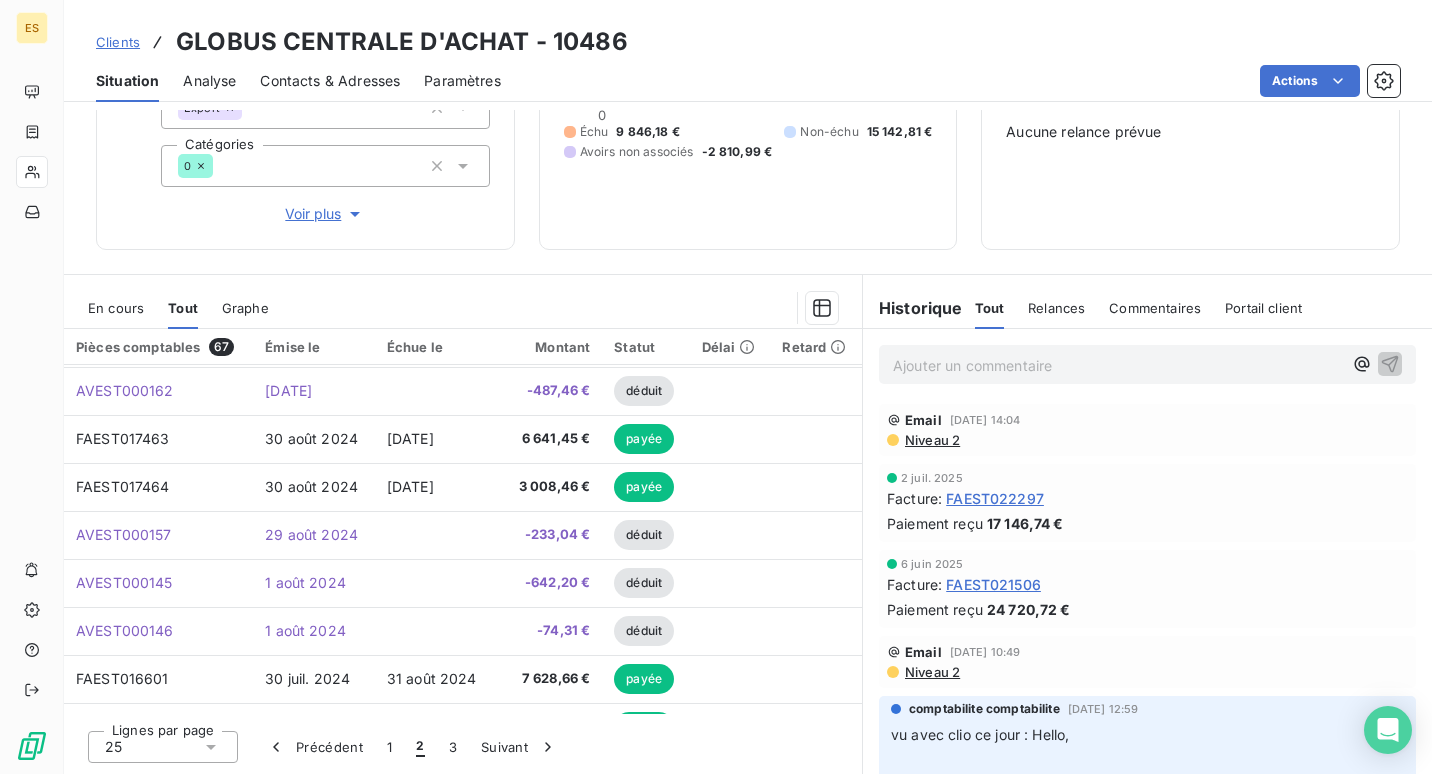 scroll, scrollTop: 200, scrollLeft: 0, axis: vertical 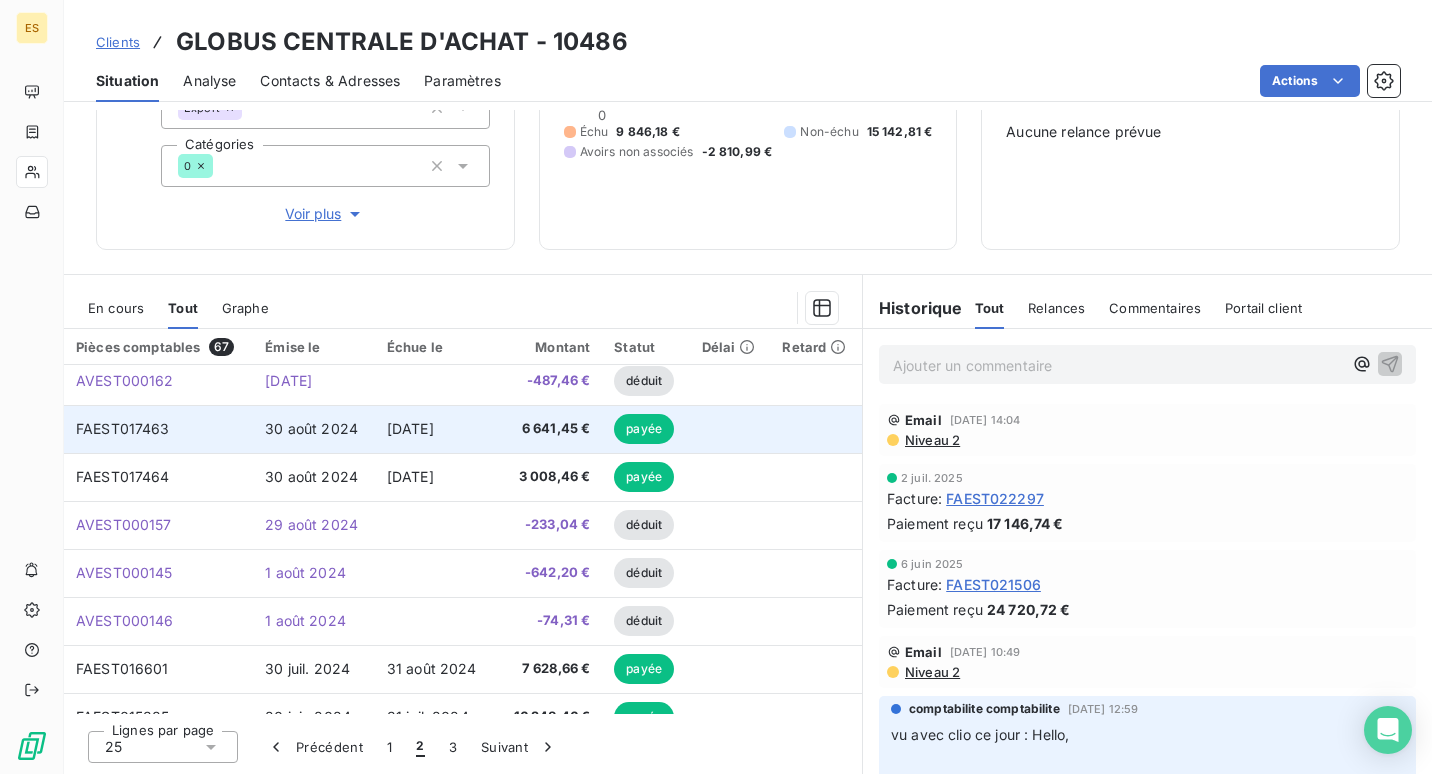 click on "FAEST017463" at bounding box center [158, 429] 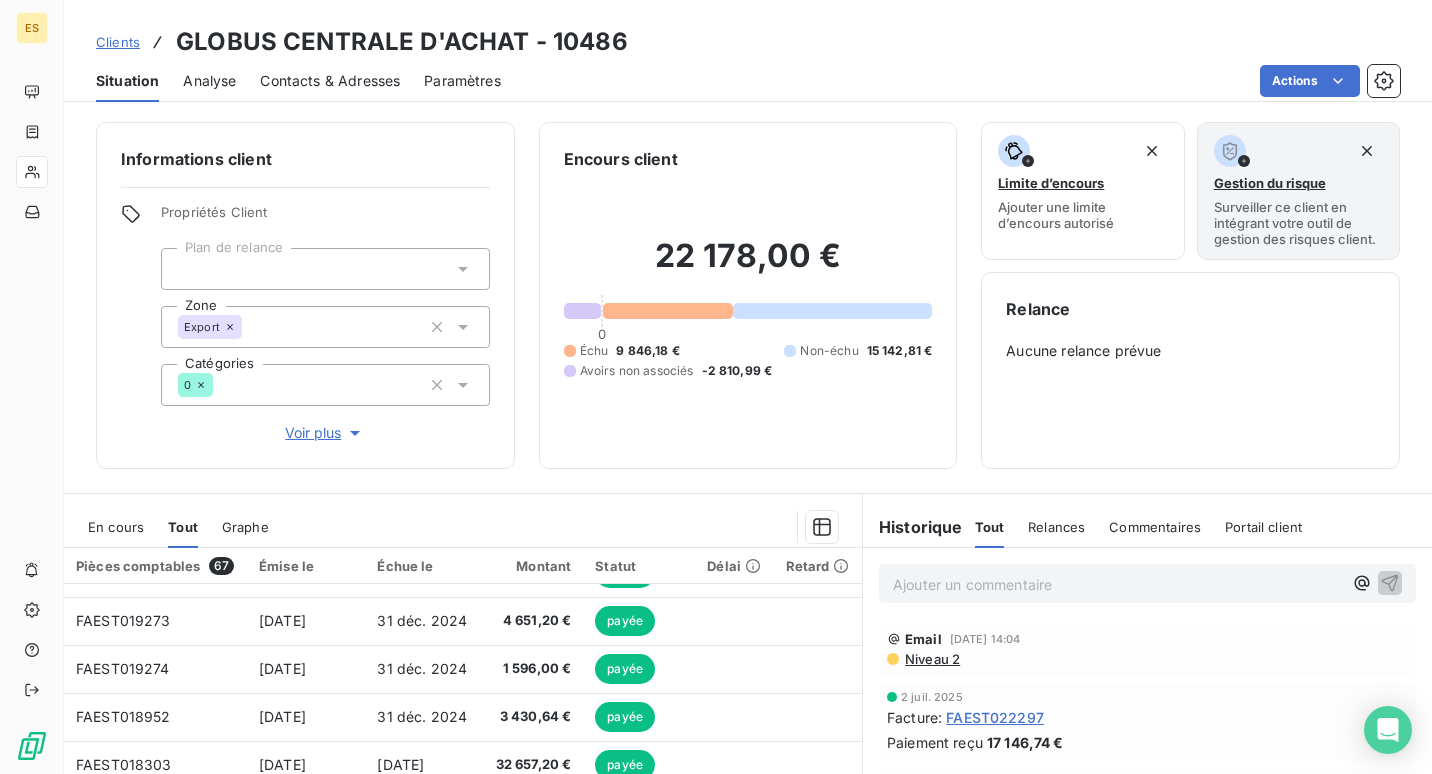 scroll, scrollTop: 859, scrollLeft: 0, axis: vertical 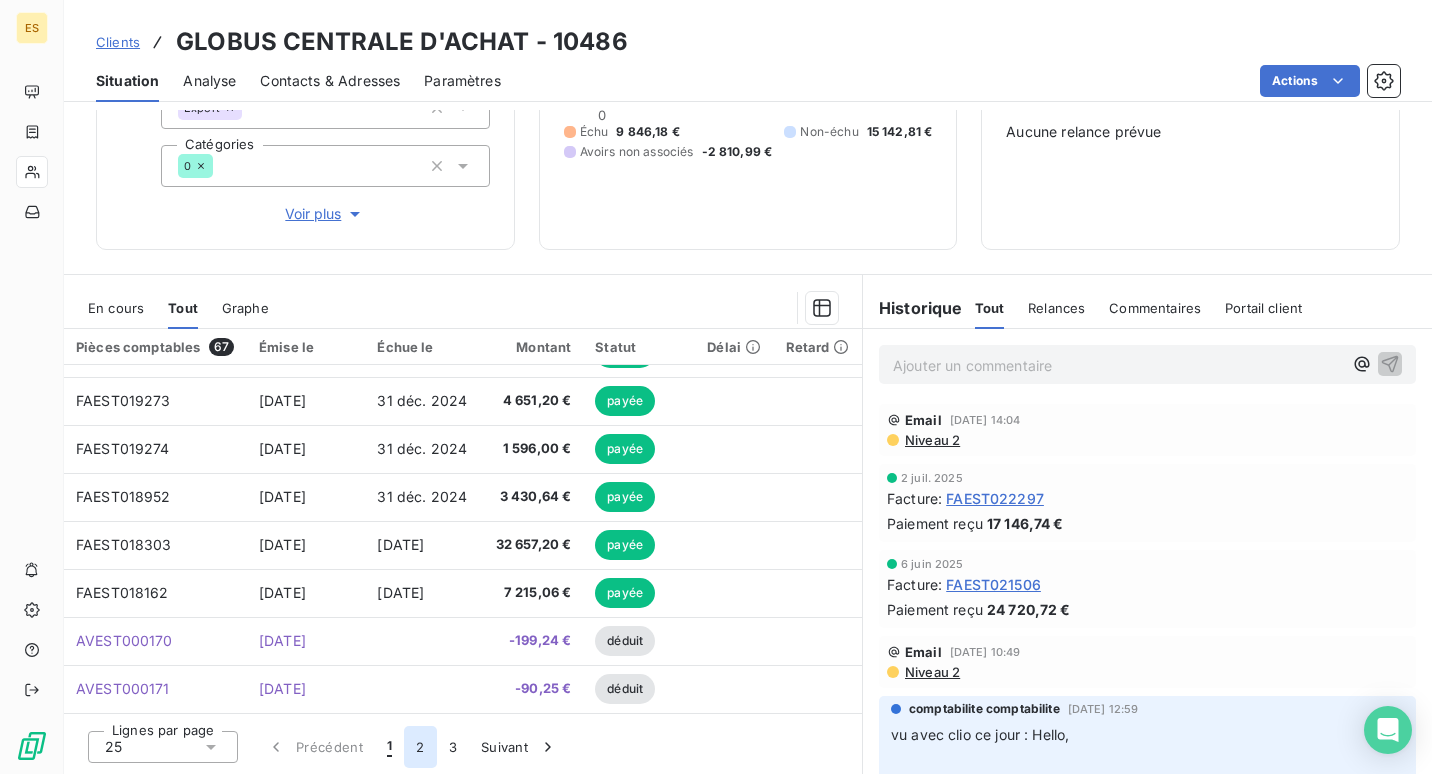 click on "2" at bounding box center [420, 747] 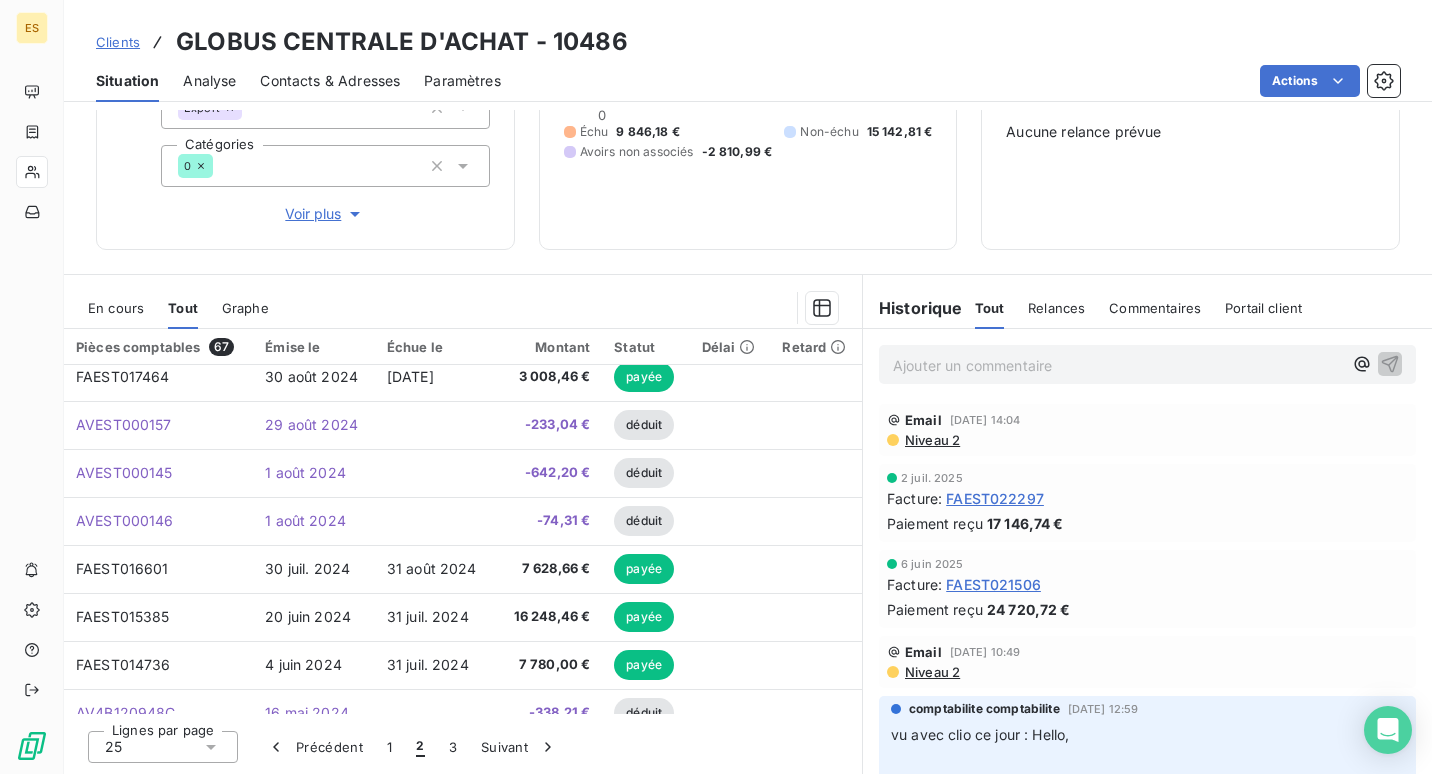 scroll, scrollTop: 200, scrollLeft: 0, axis: vertical 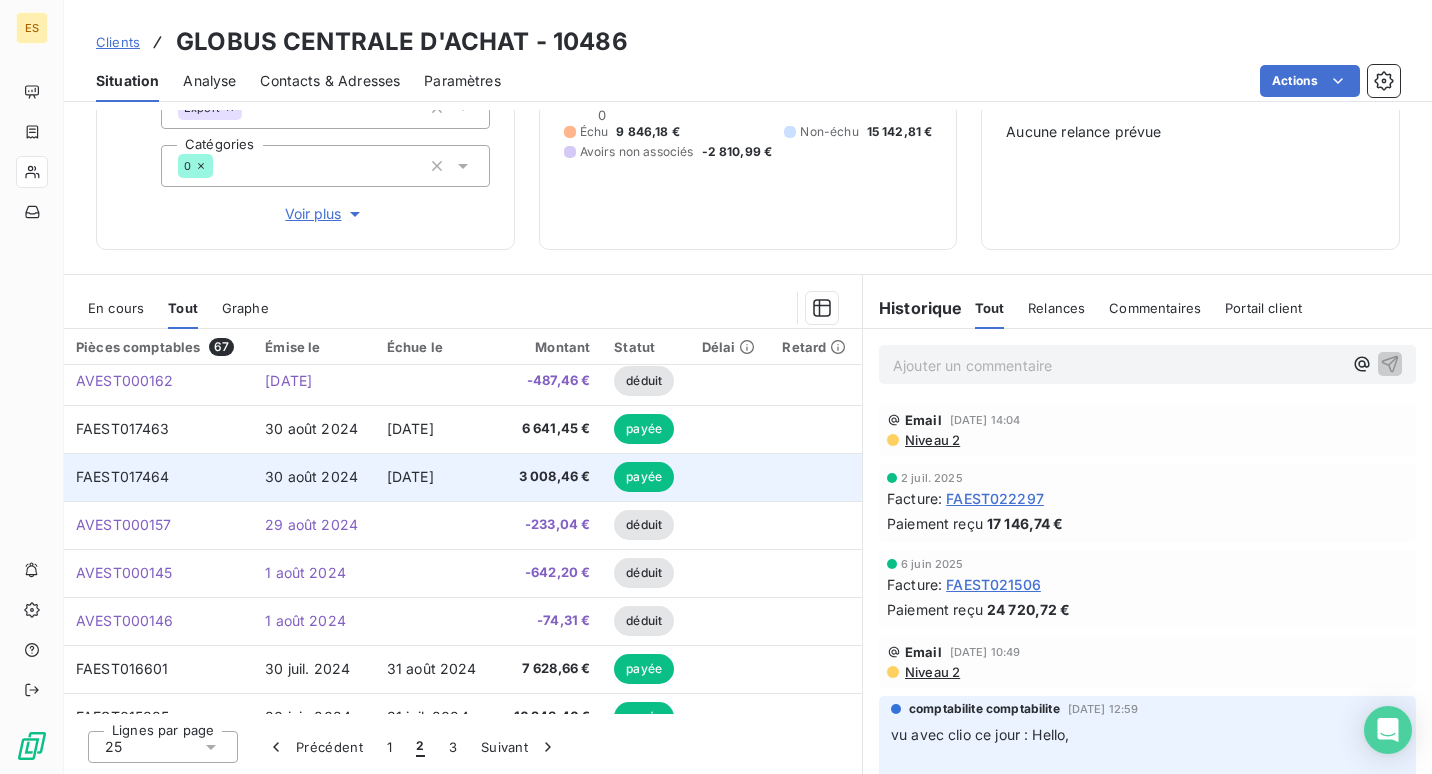 click on "FAEST017464" at bounding box center [158, 477] 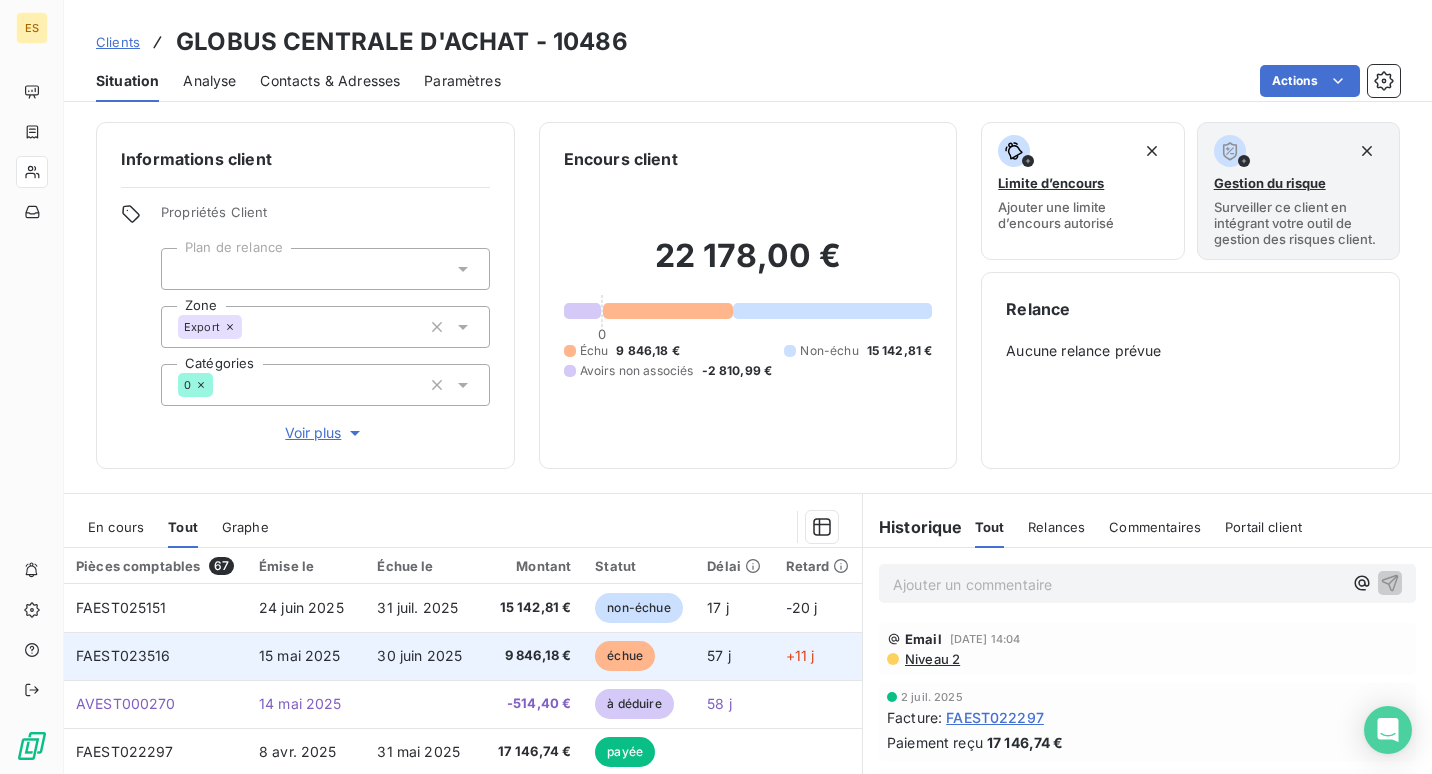 scroll, scrollTop: 219, scrollLeft: 0, axis: vertical 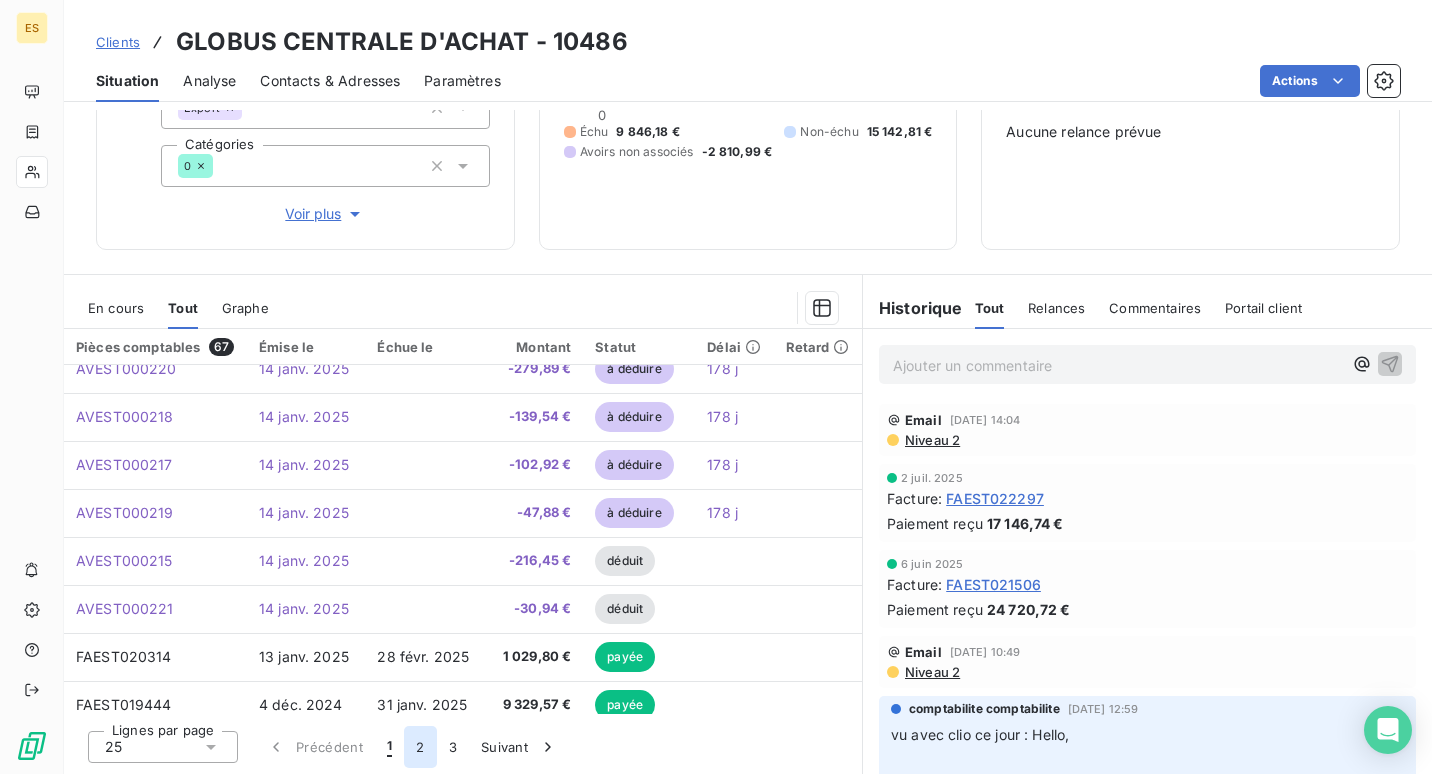 click on "2" at bounding box center [420, 747] 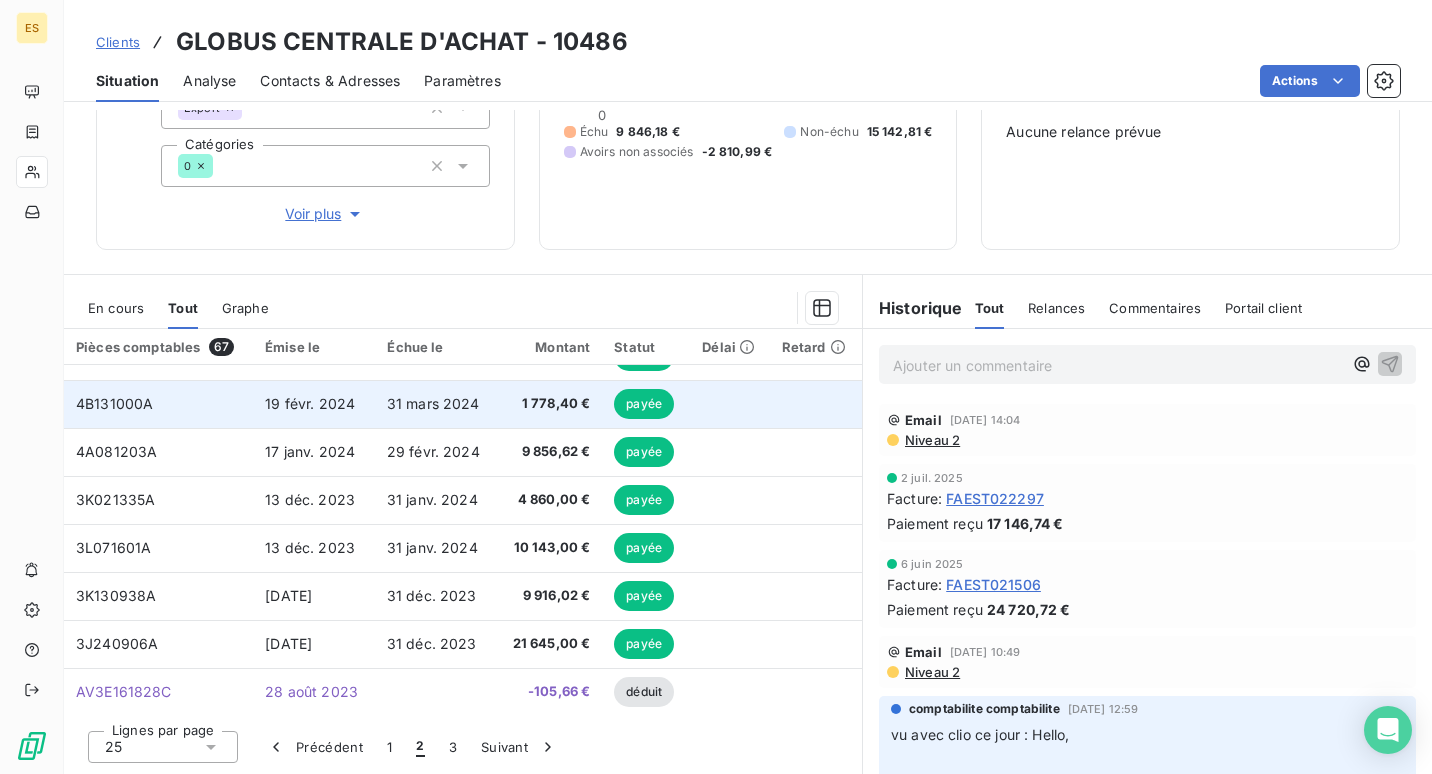 scroll, scrollTop: 851, scrollLeft: 0, axis: vertical 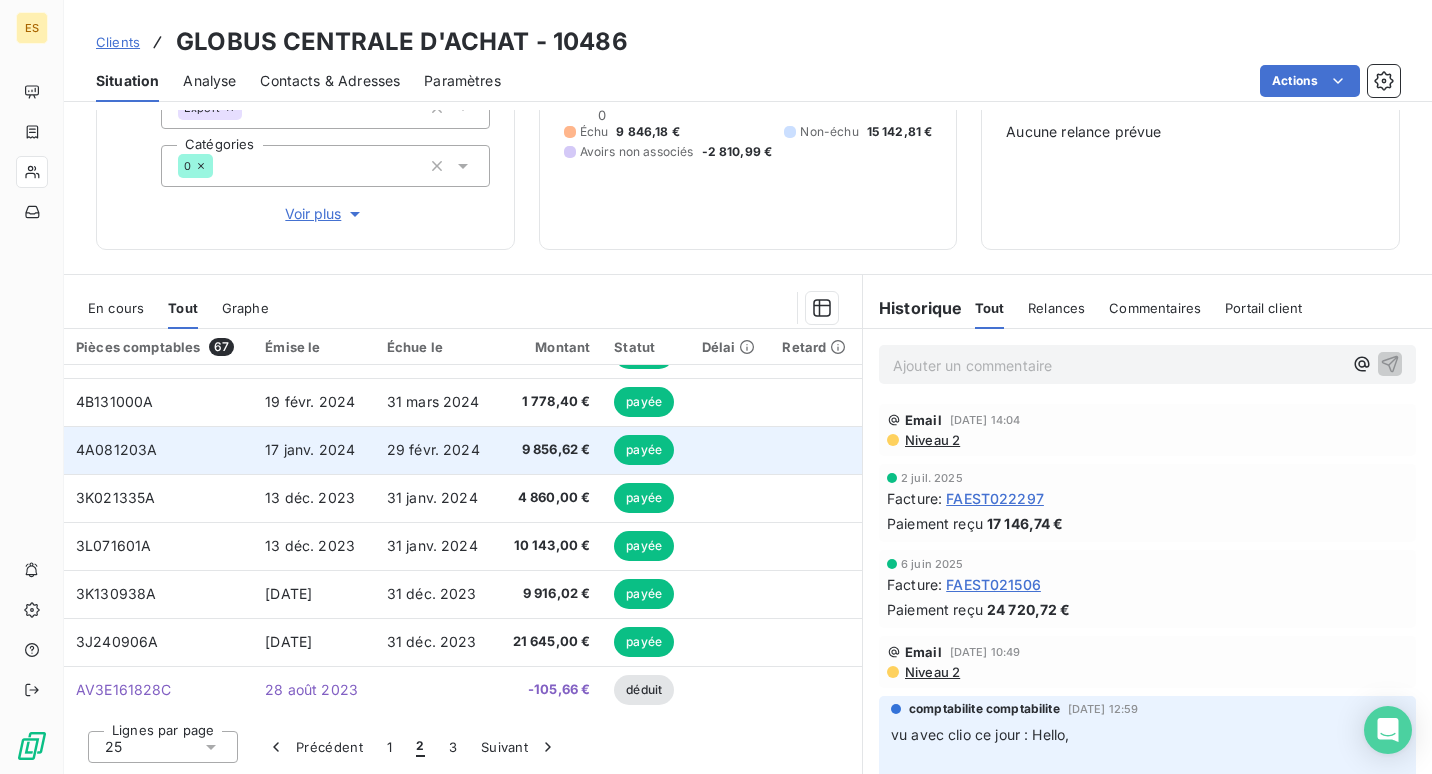 click on "4A081203A" at bounding box center [116, 449] 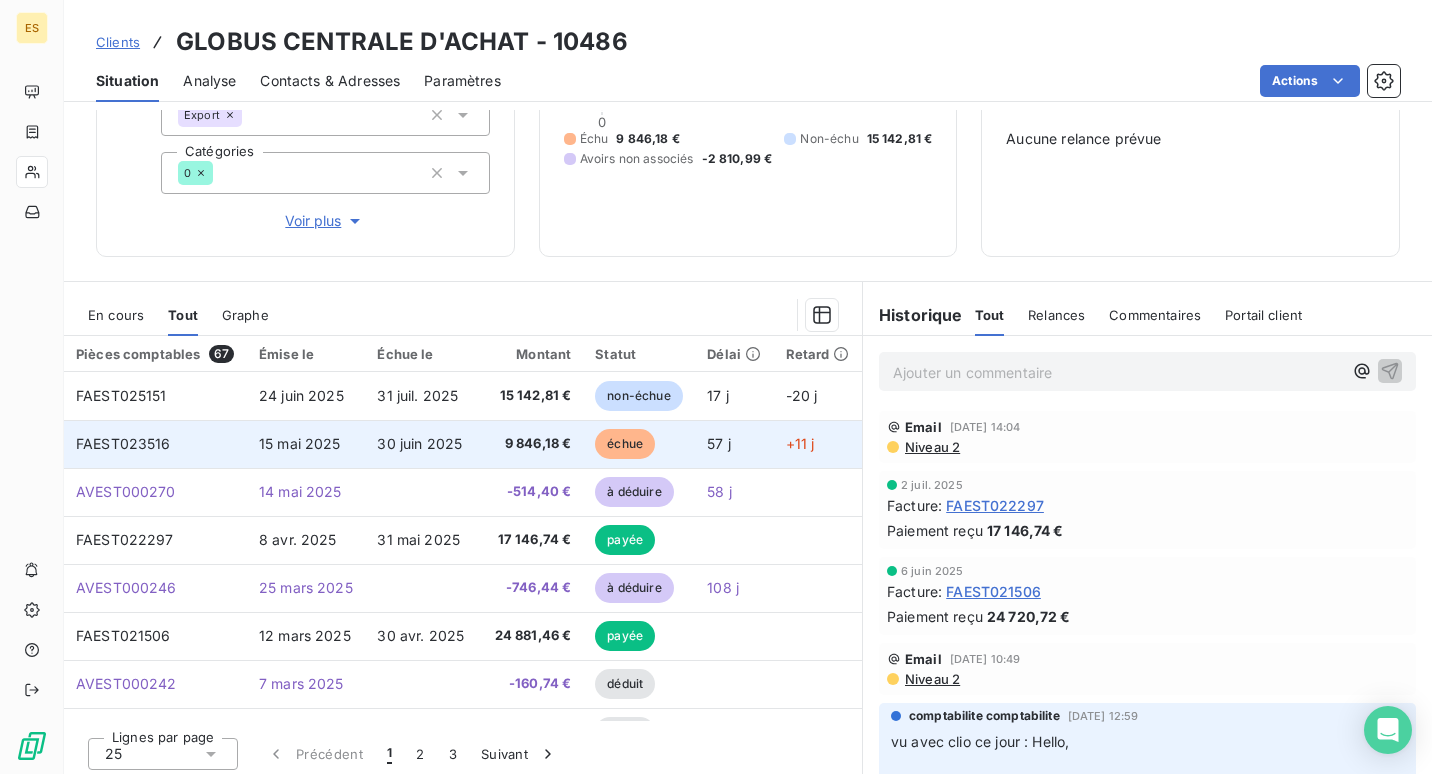 scroll, scrollTop: 219, scrollLeft: 0, axis: vertical 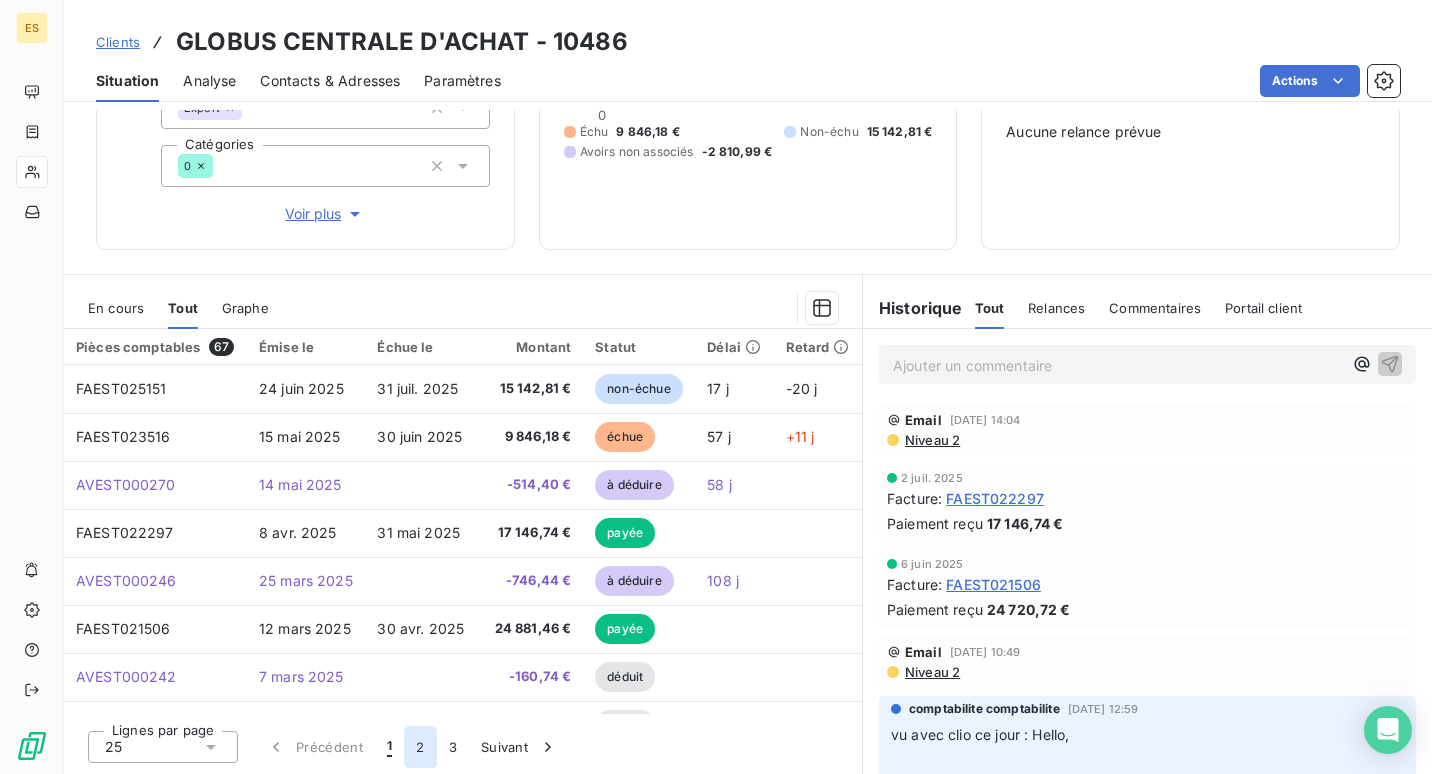click on "2" at bounding box center (420, 747) 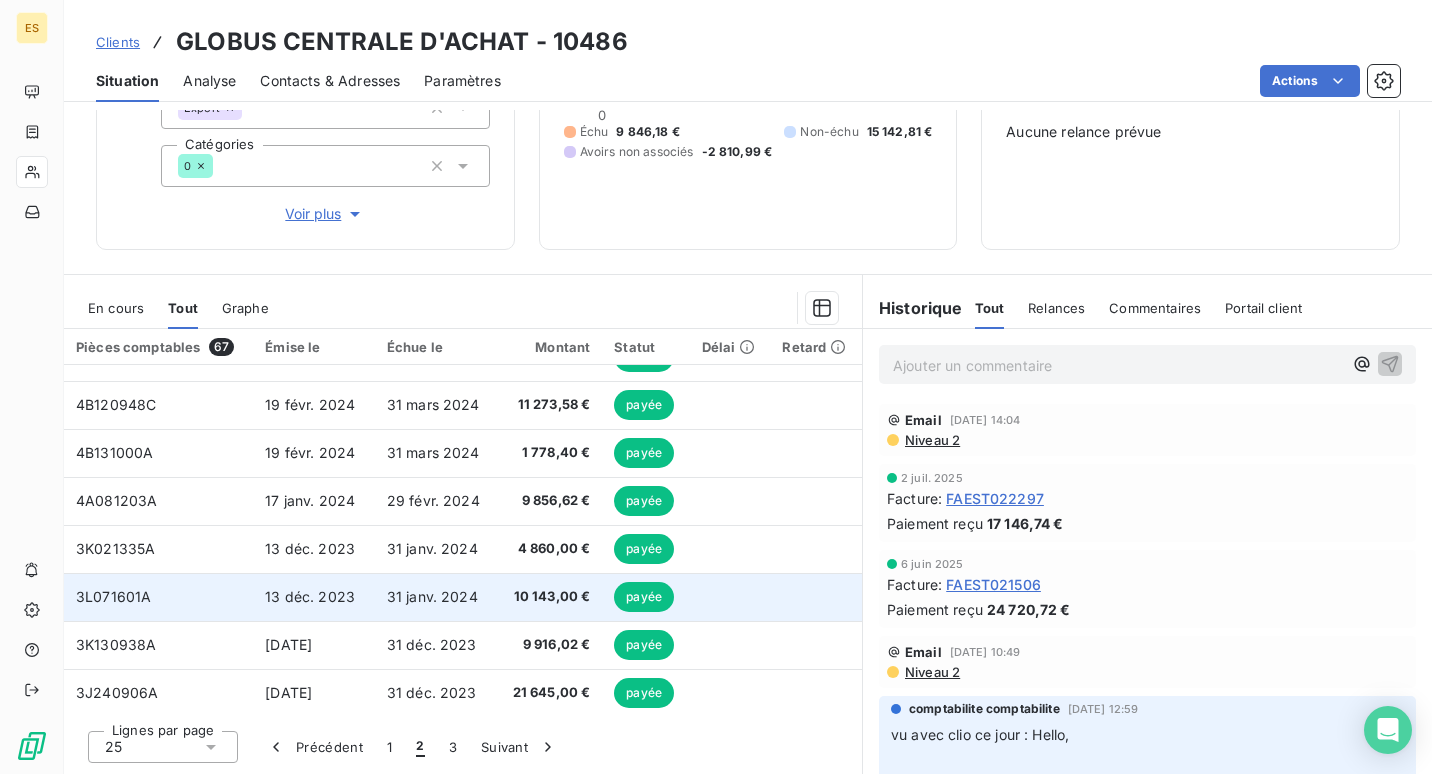 scroll, scrollTop: 700, scrollLeft: 0, axis: vertical 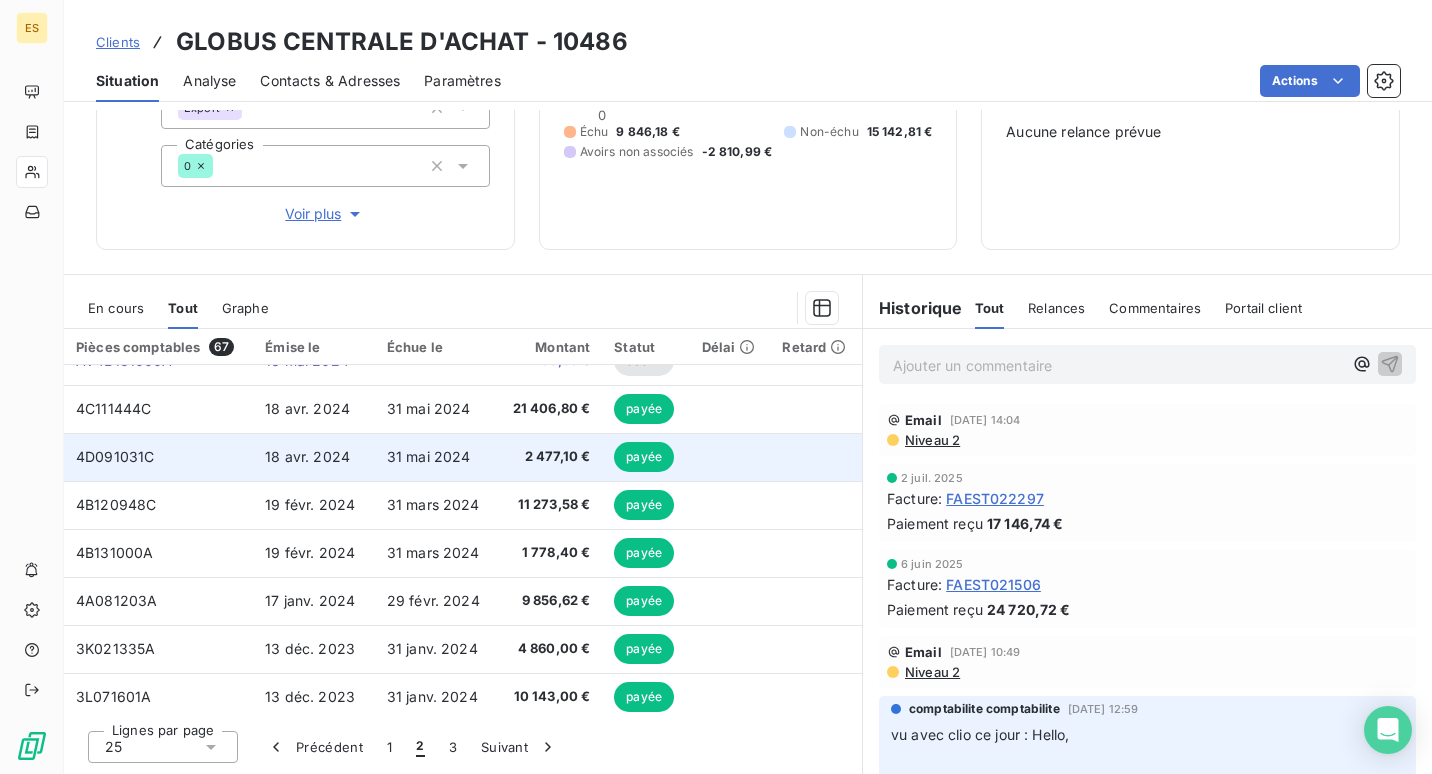 click on "4D091031C" at bounding box center (115, 456) 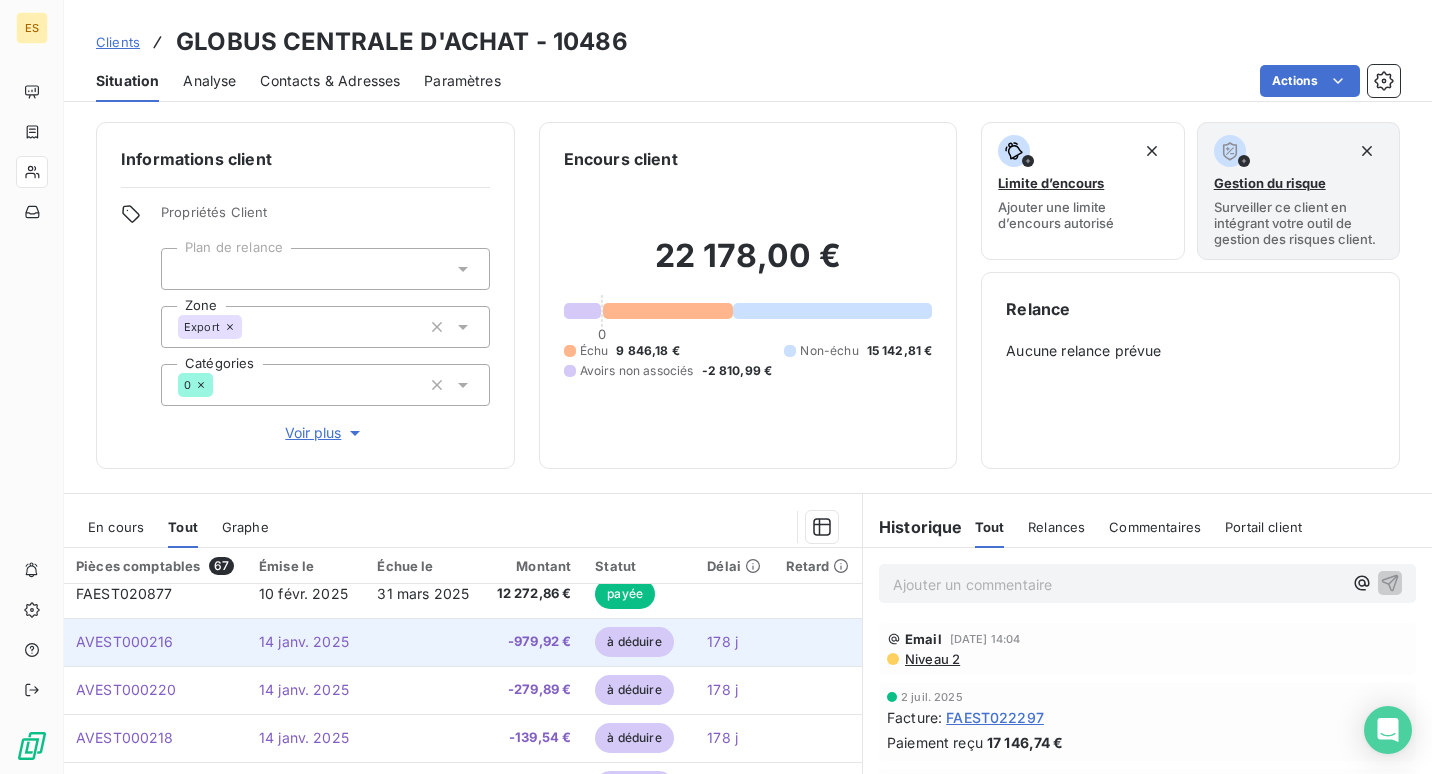 scroll, scrollTop: 400, scrollLeft: 0, axis: vertical 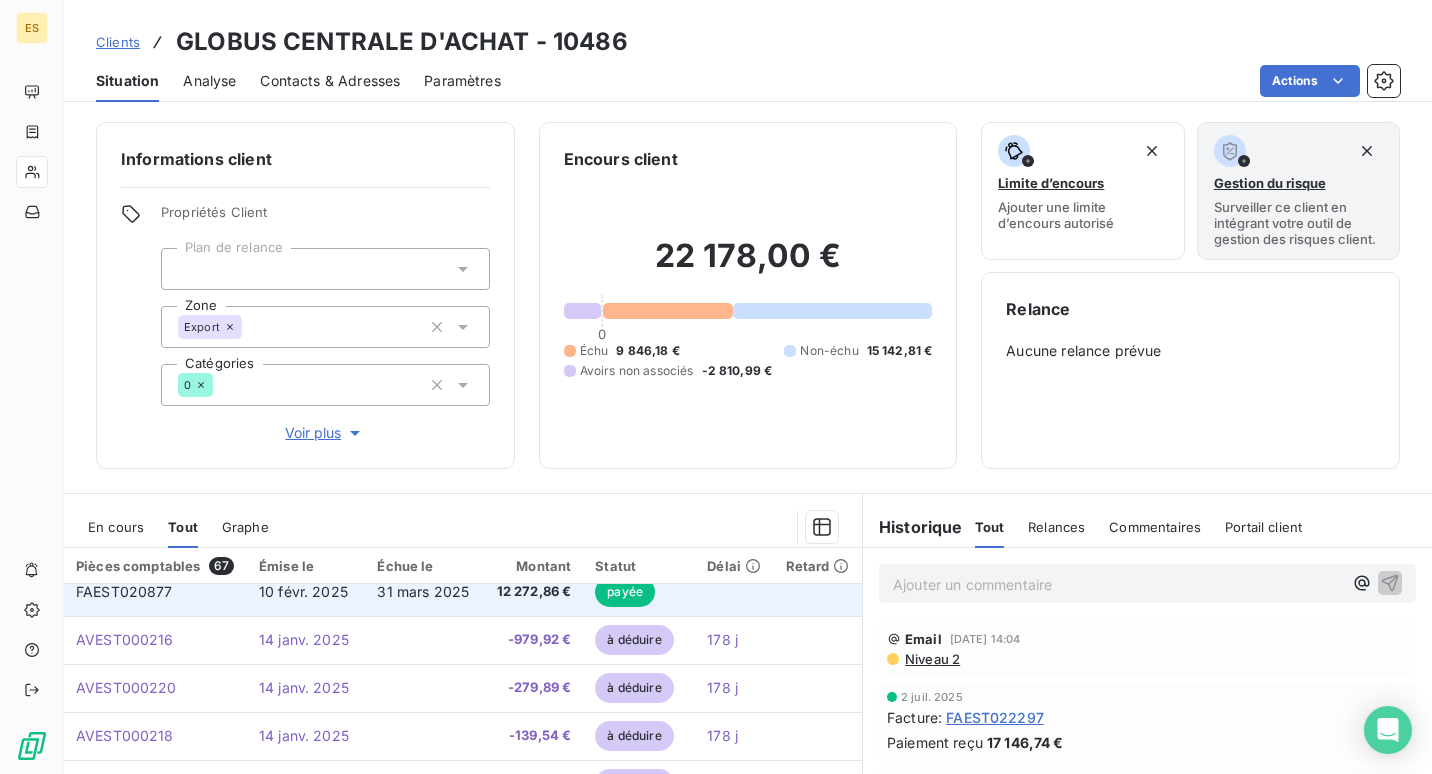 click on "10 févr. 2025" at bounding box center (303, 591) 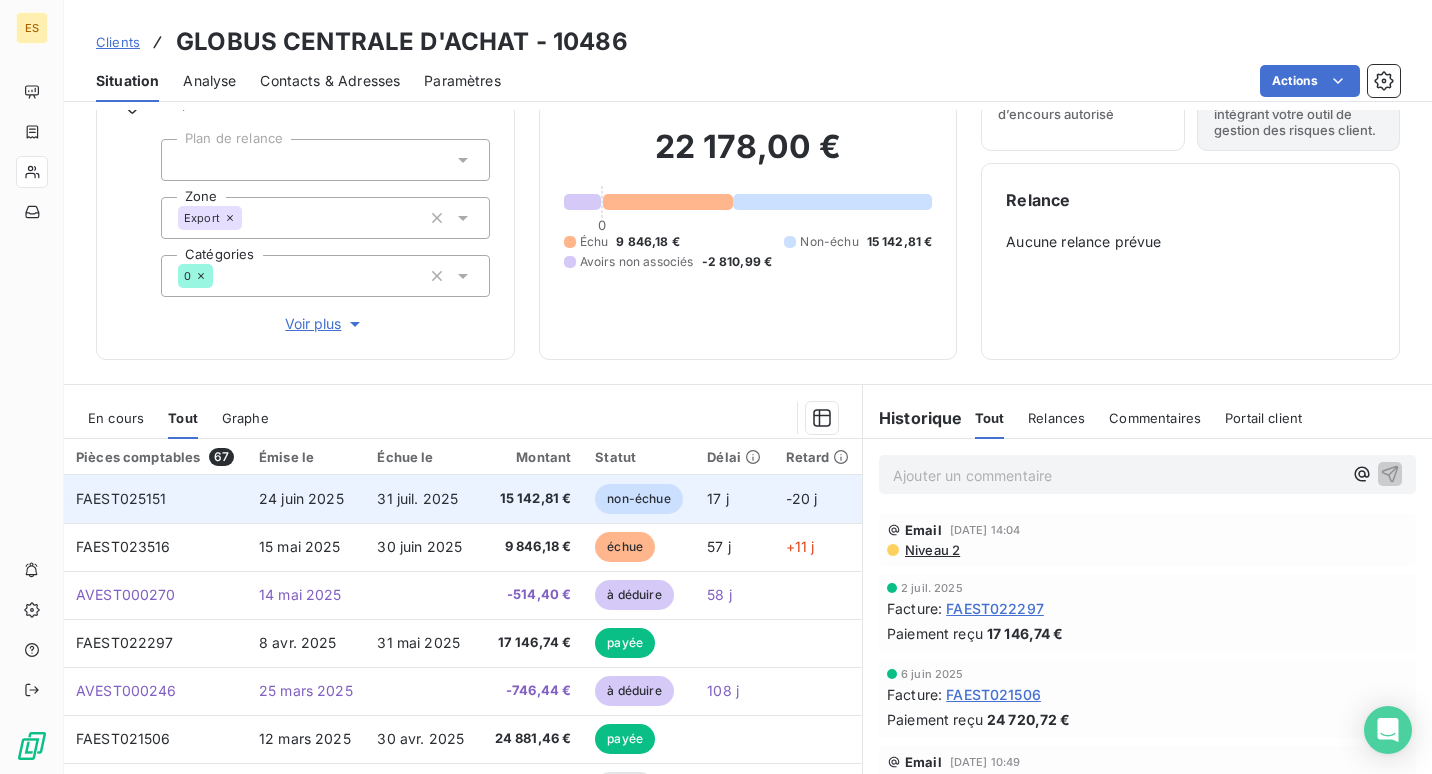 scroll, scrollTop: 219, scrollLeft: 0, axis: vertical 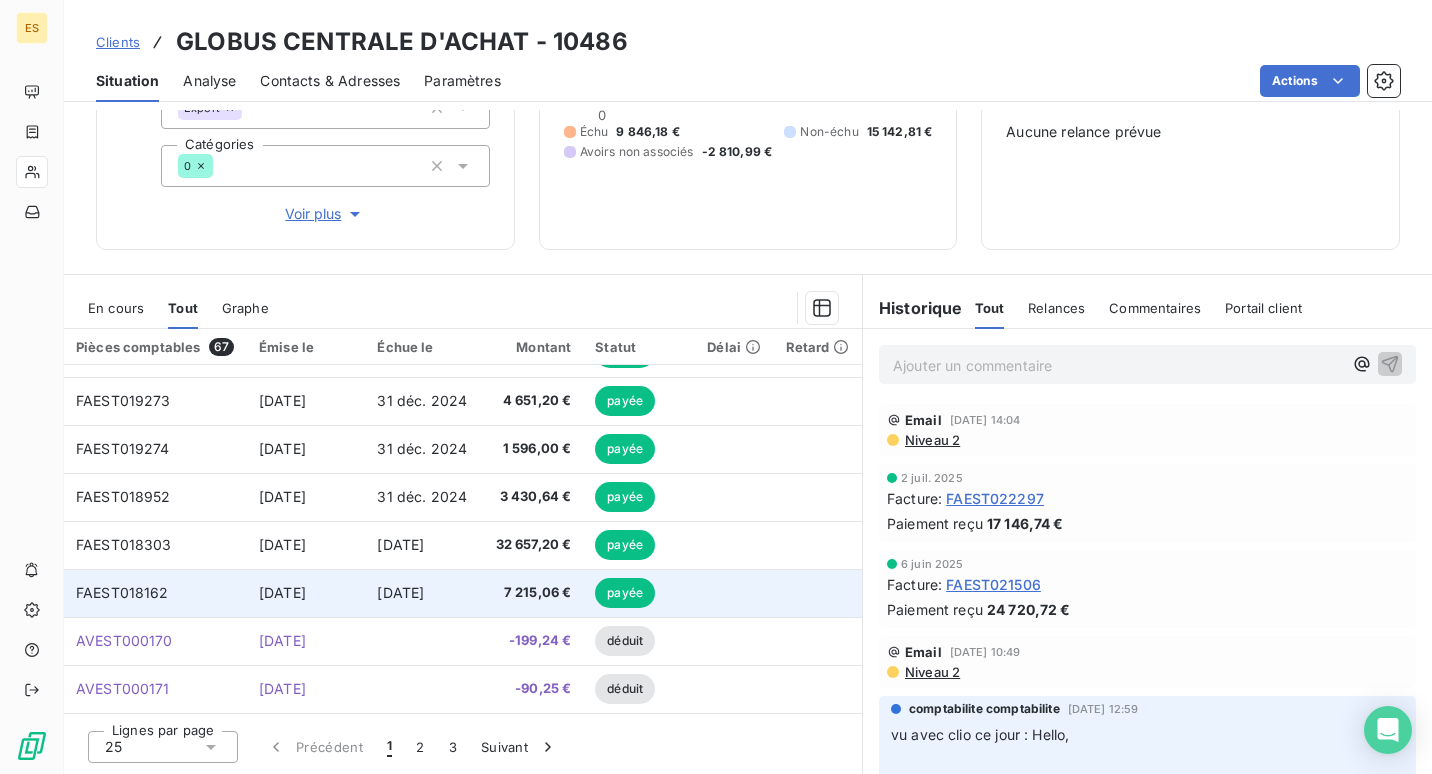 click on "[DATE]" at bounding box center (306, 593) 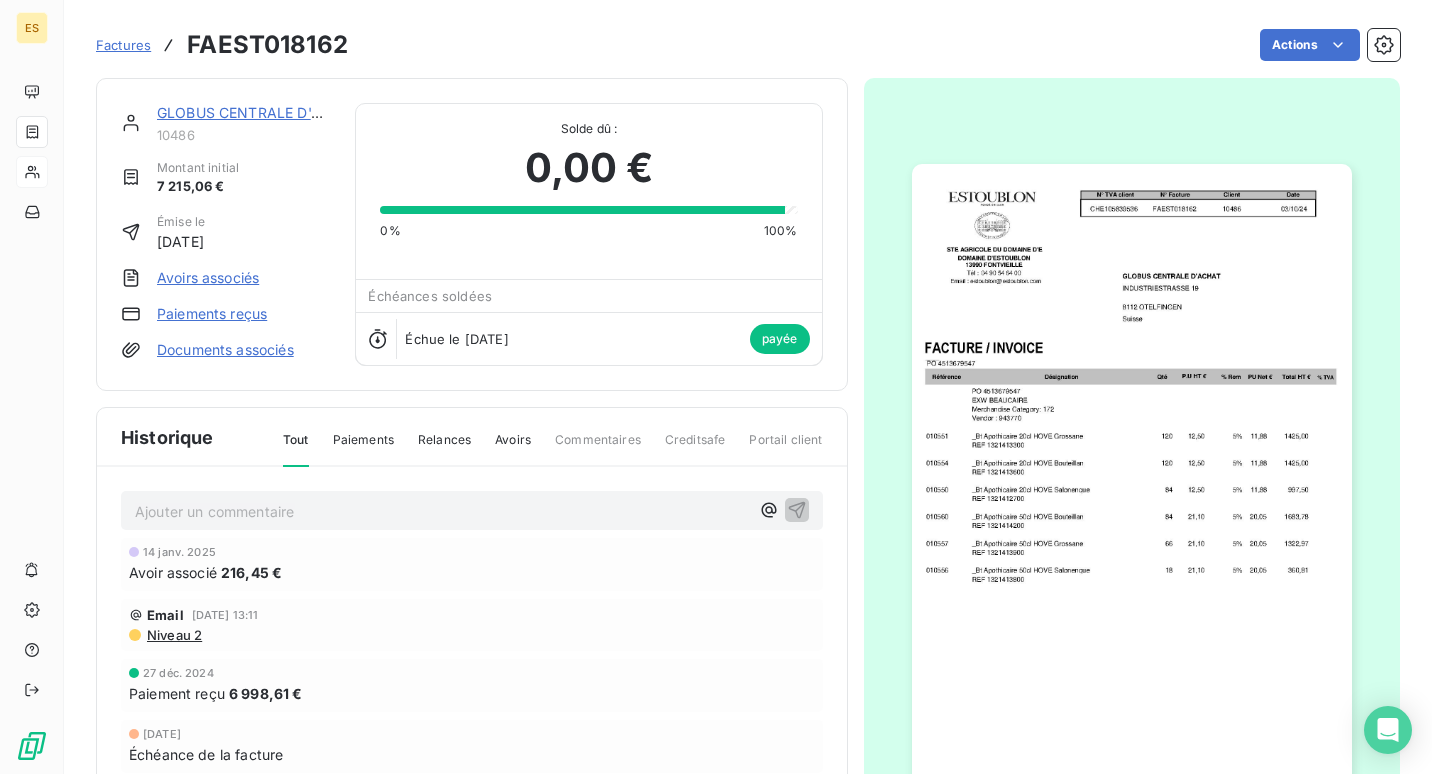 click on "Factures" at bounding box center [123, 45] 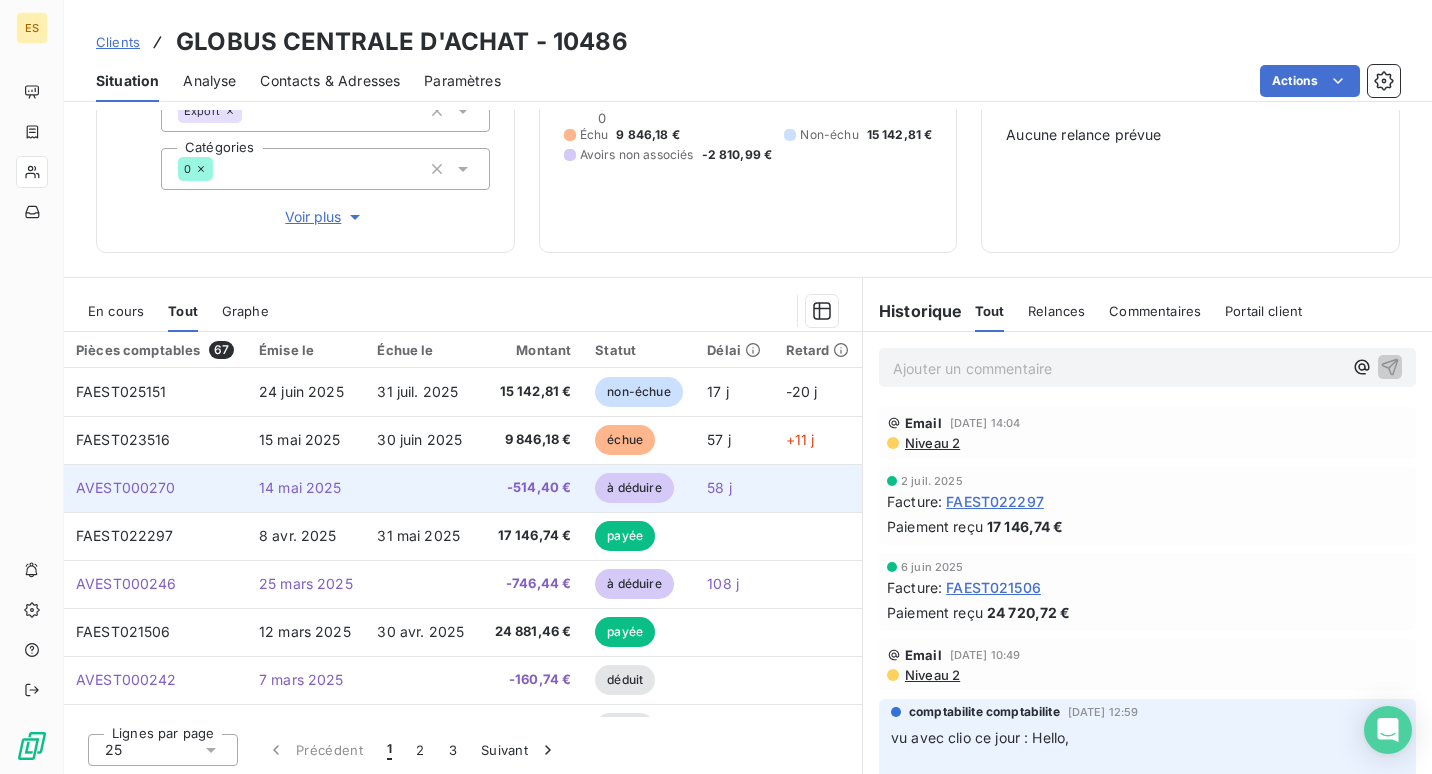 scroll, scrollTop: 219, scrollLeft: 0, axis: vertical 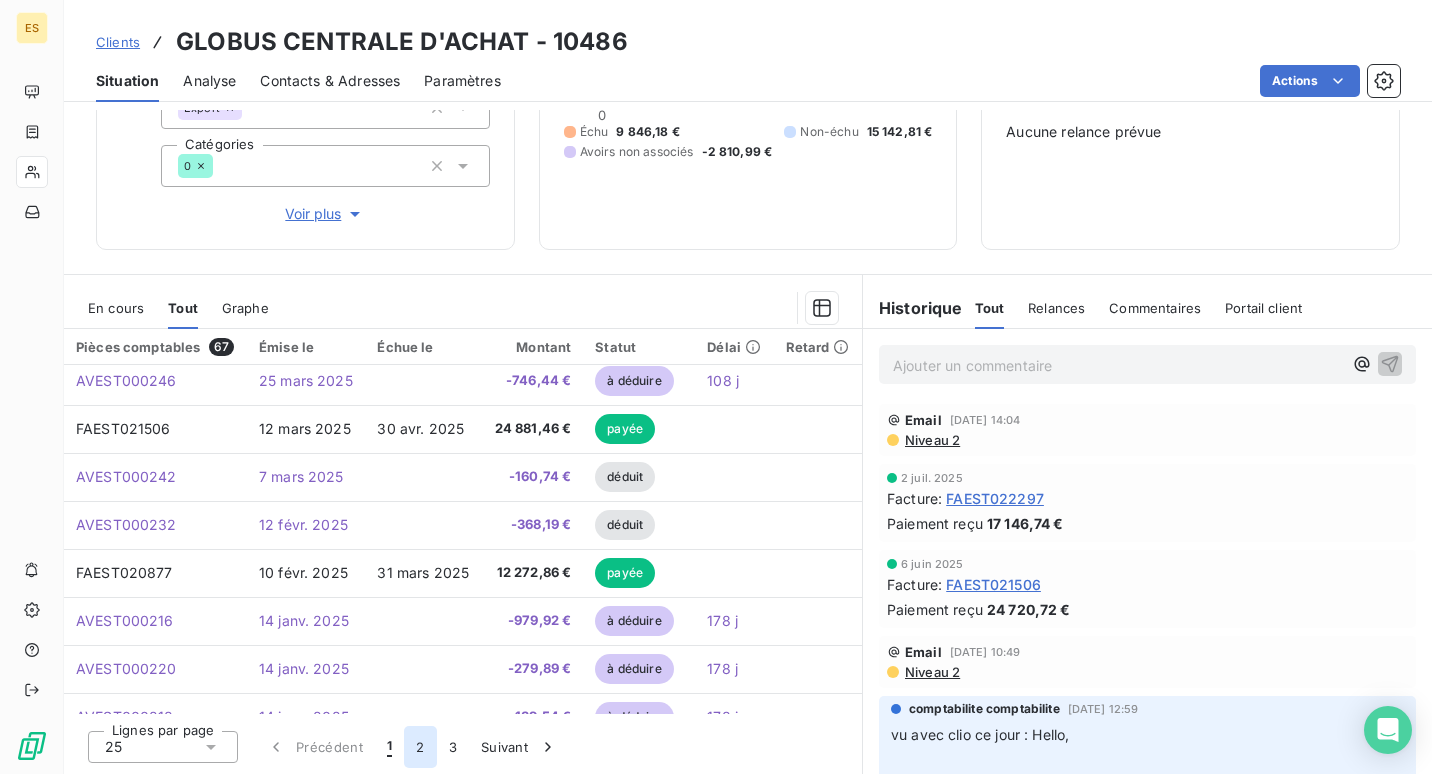 click on "2" at bounding box center (420, 747) 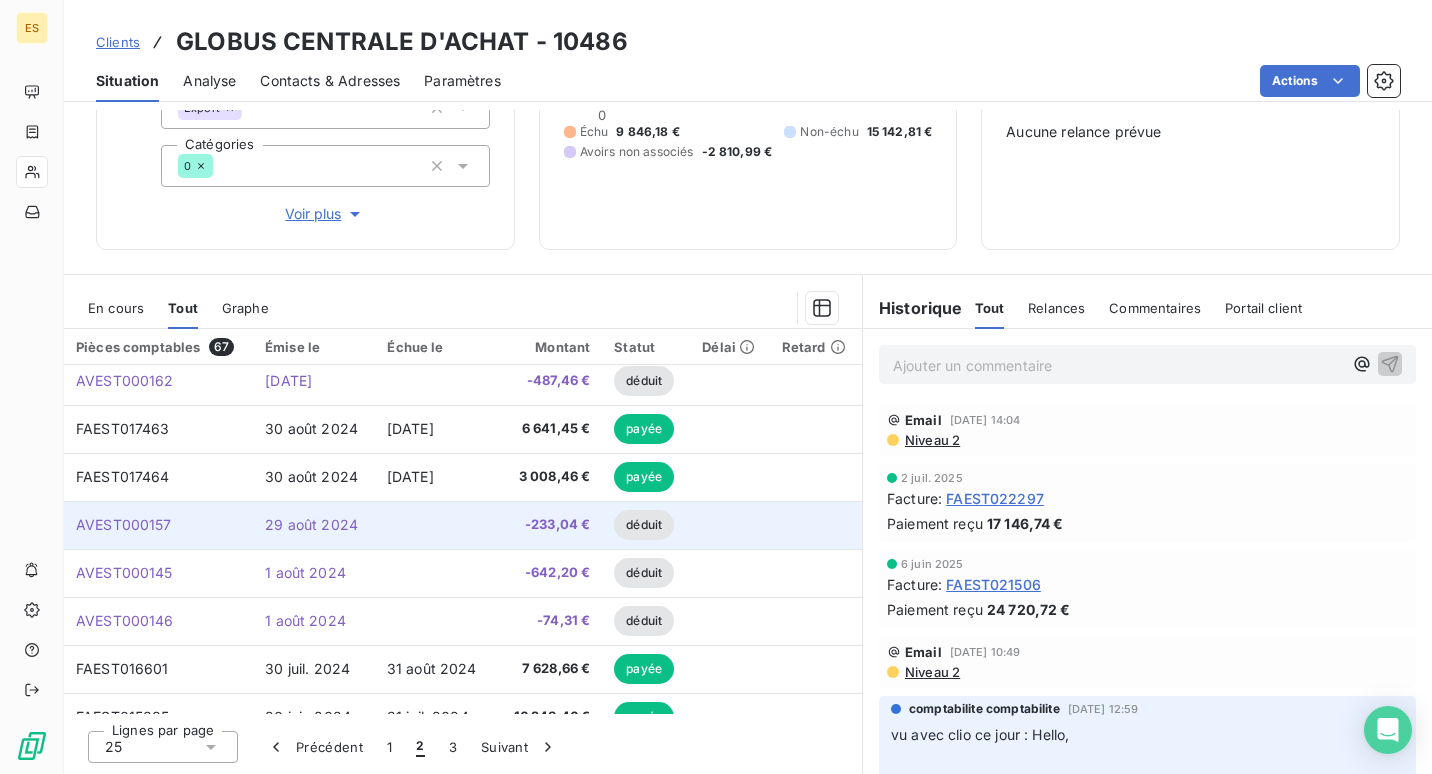 scroll, scrollTop: 0, scrollLeft: 0, axis: both 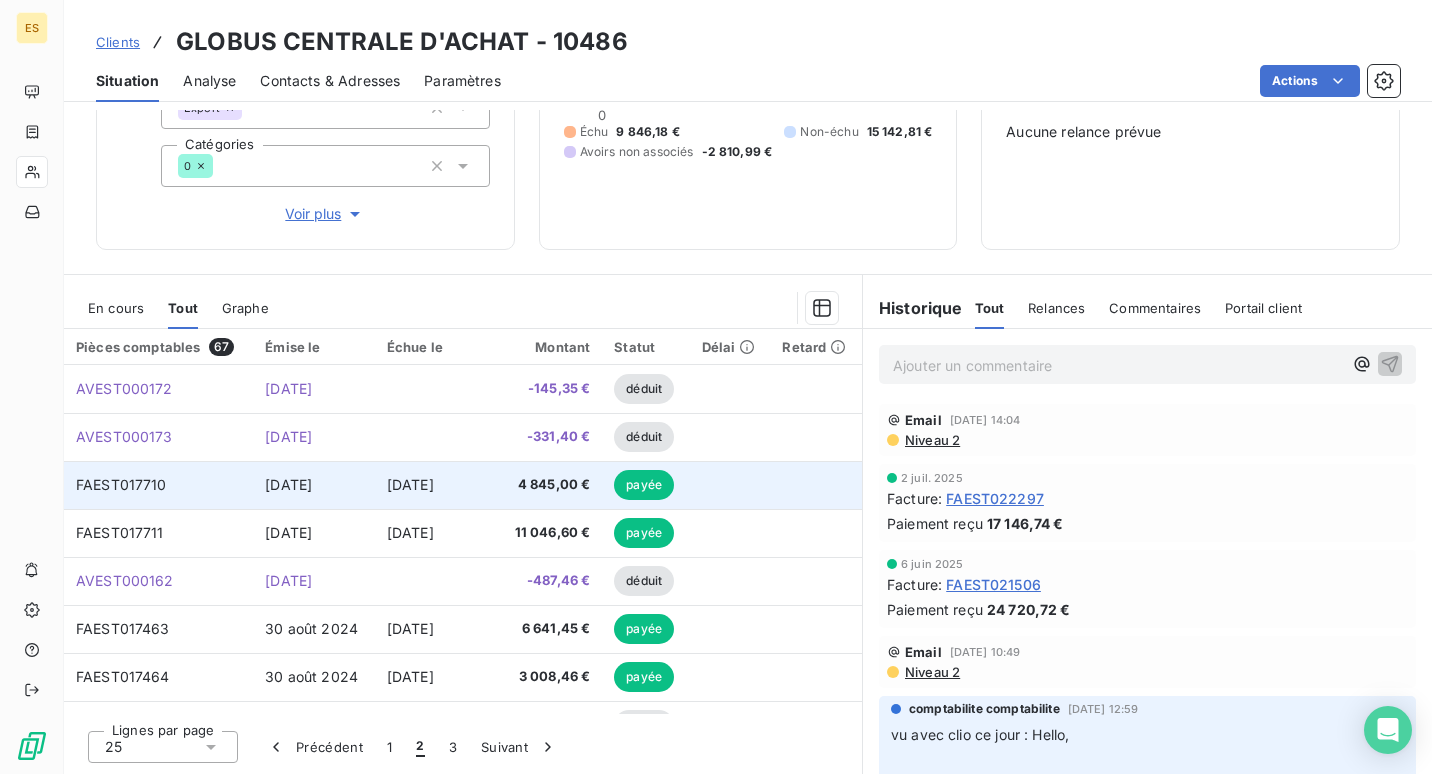 click on "FAEST017710" at bounding box center [121, 484] 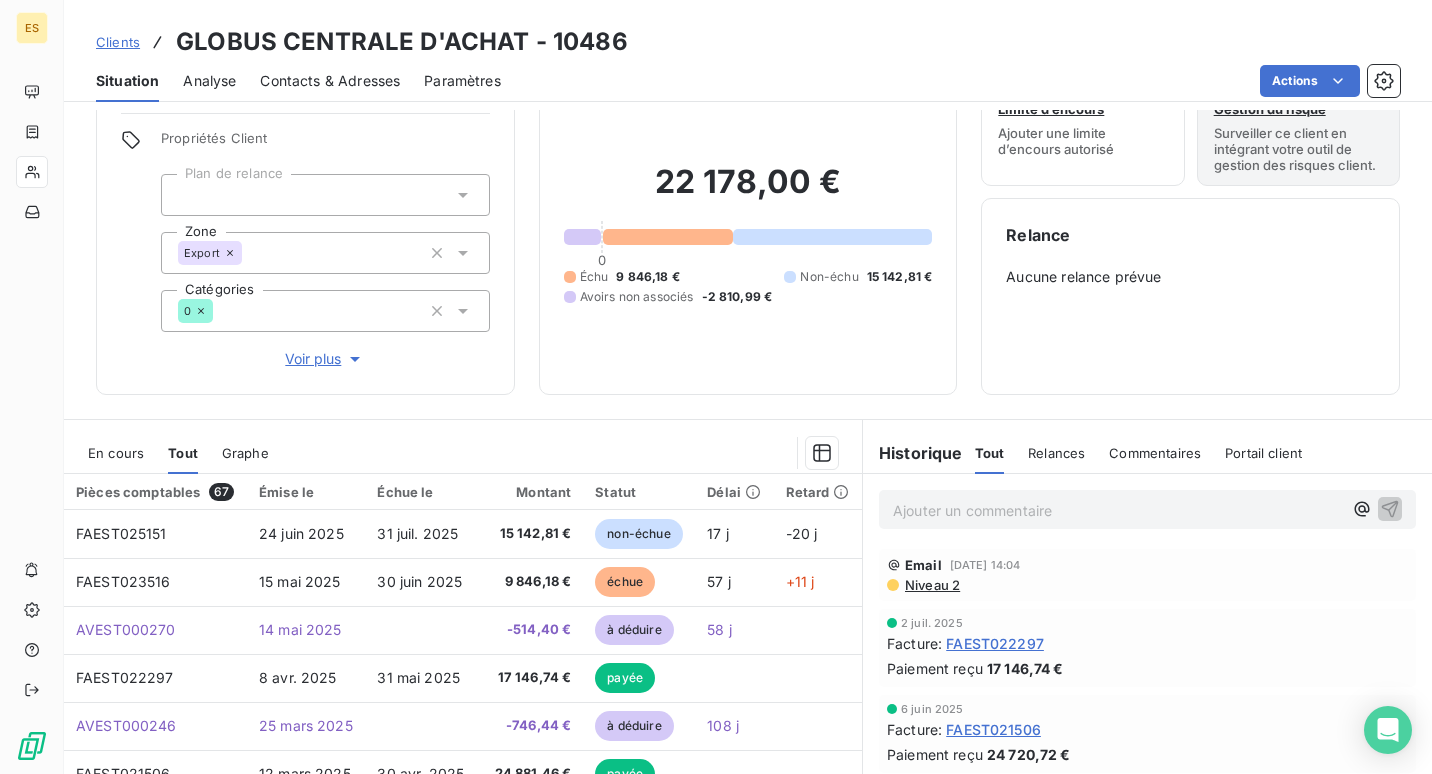 scroll, scrollTop: 219, scrollLeft: 0, axis: vertical 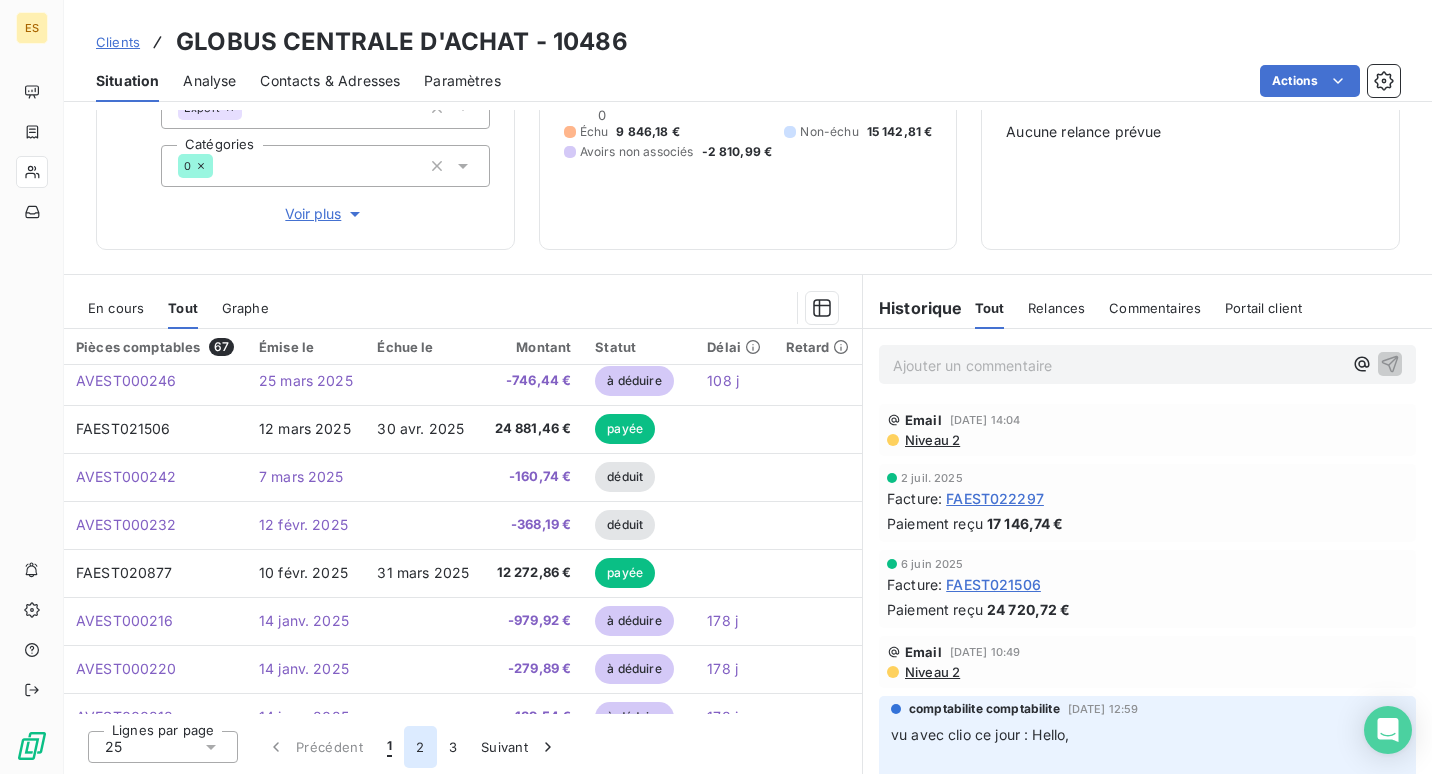 click on "2" at bounding box center (420, 747) 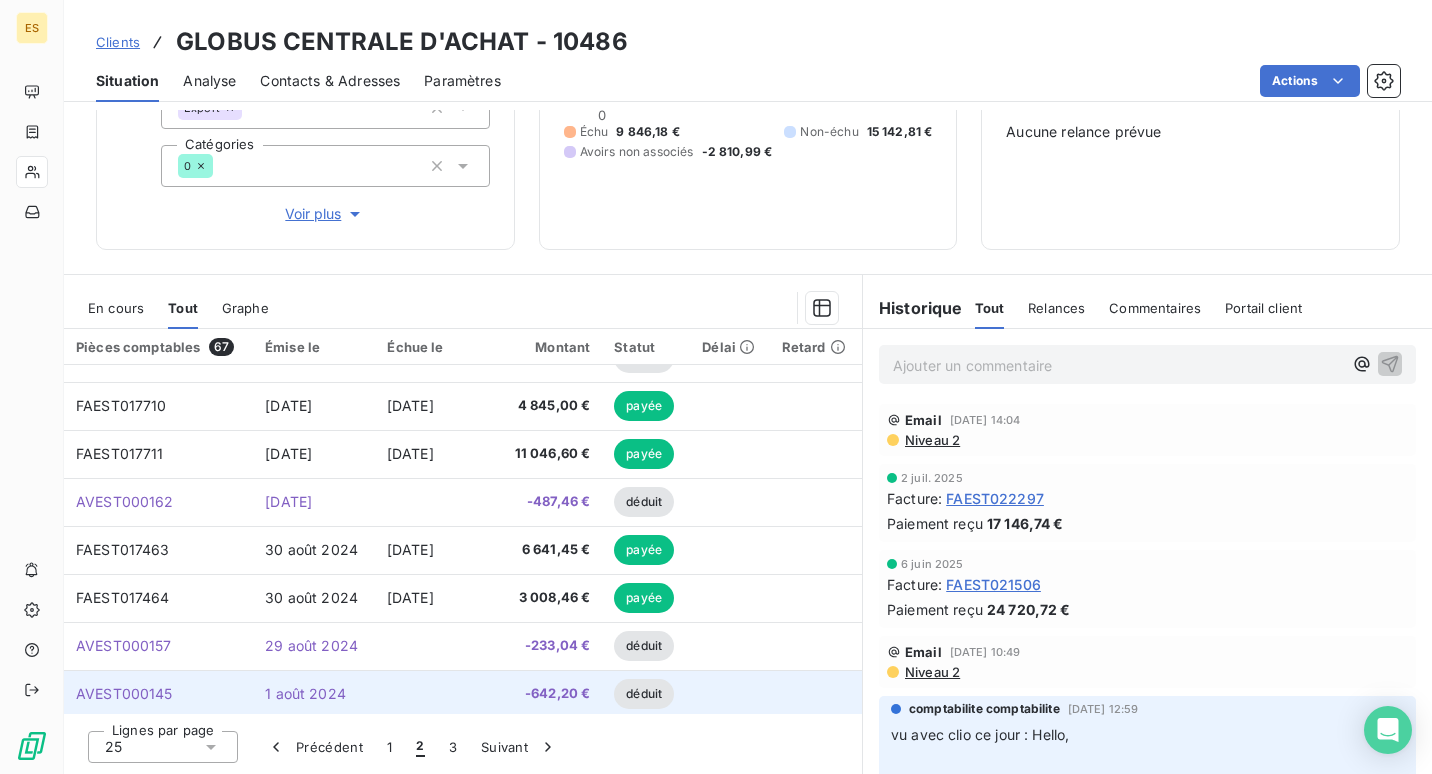 scroll, scrollTop: 0, scrollLeft: 0, axis: both 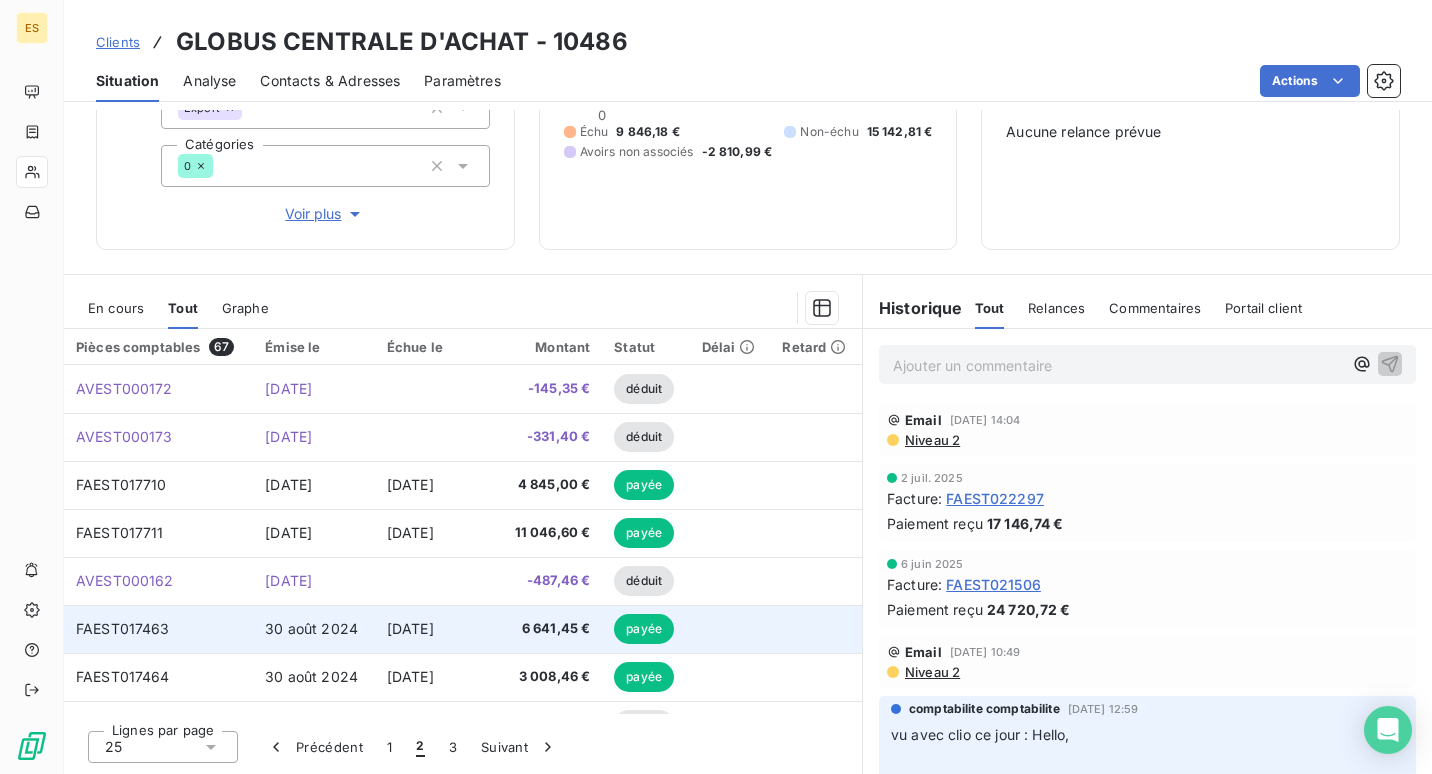 click on "FAEST017463" at bounding box center (123, 628) 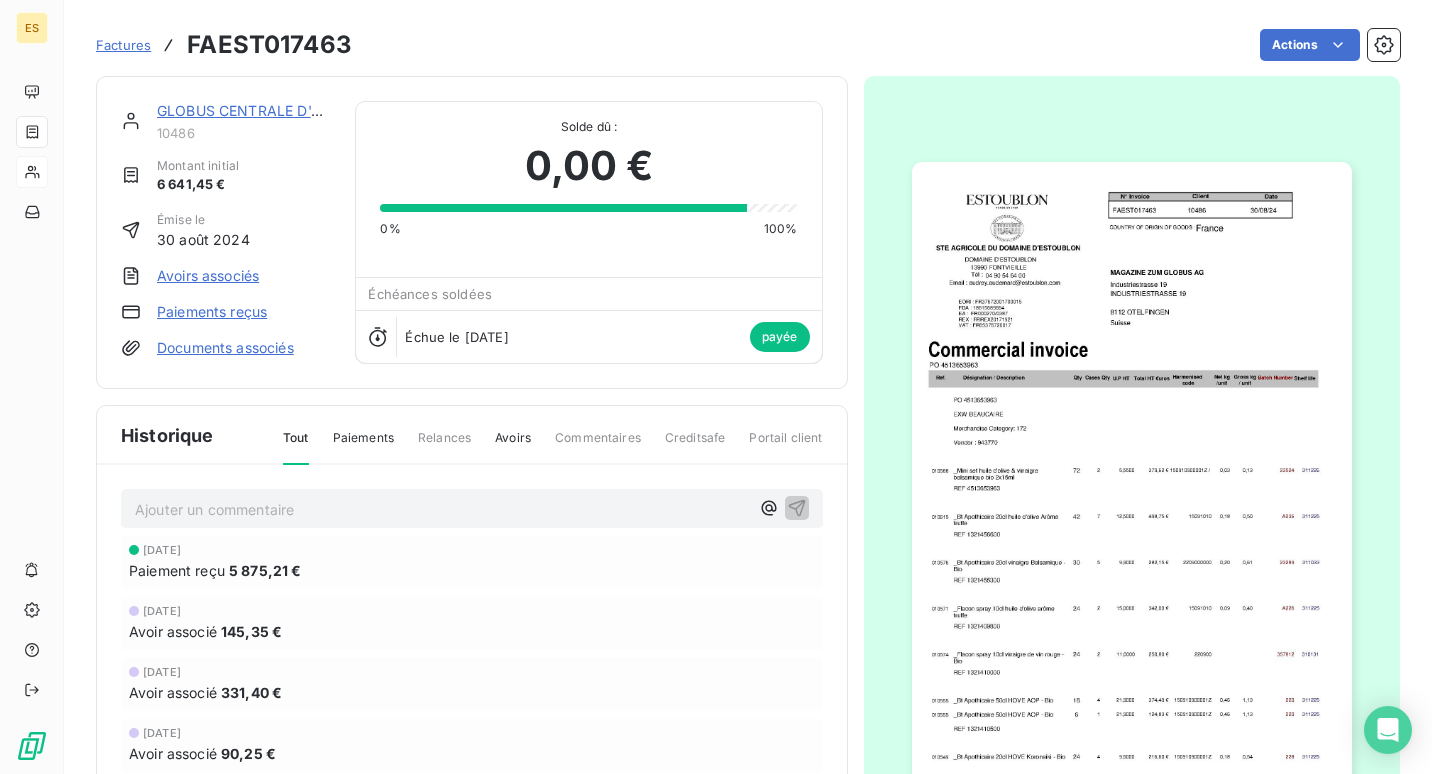 scroll, scrollTop: 0, scrollLeft: 0, axis: both 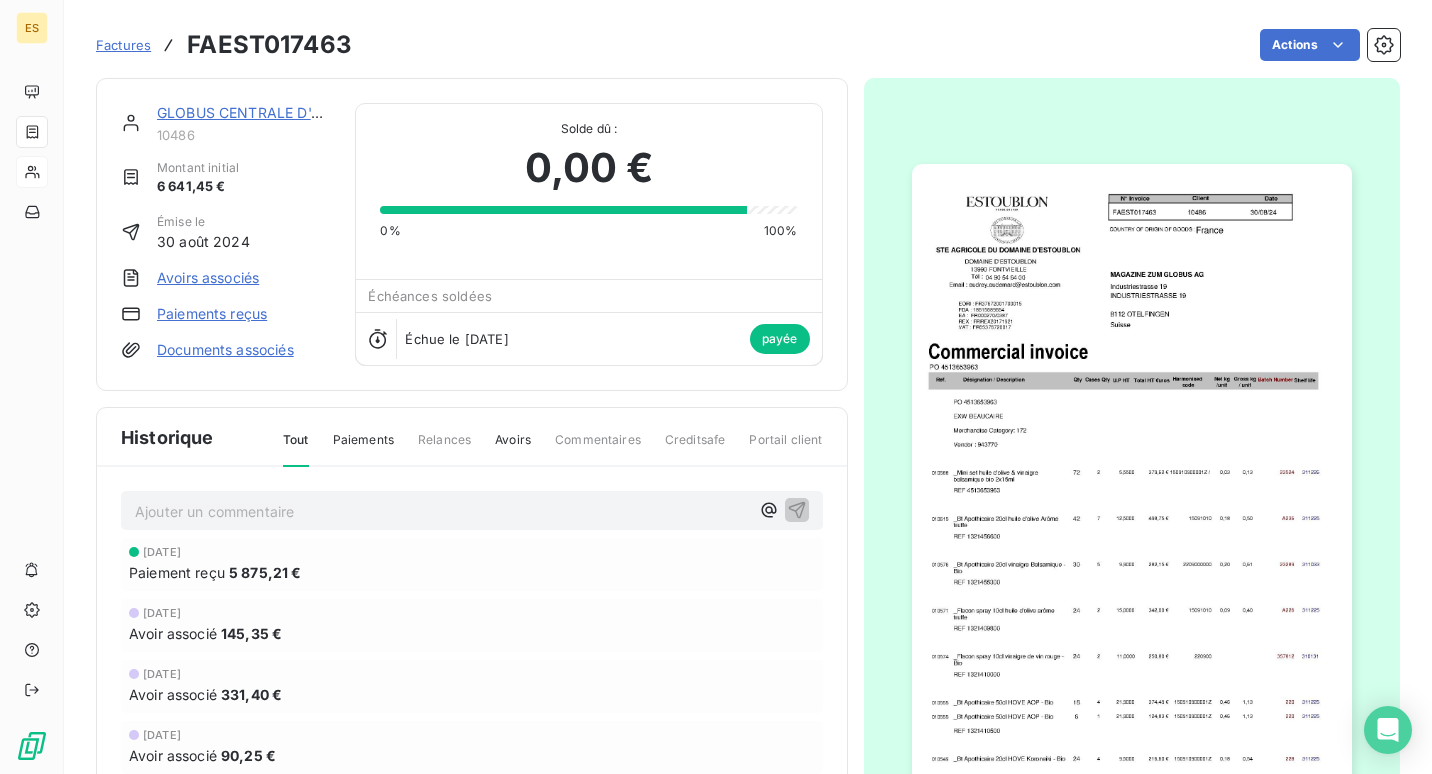 click at bounding box center [1132, 475] 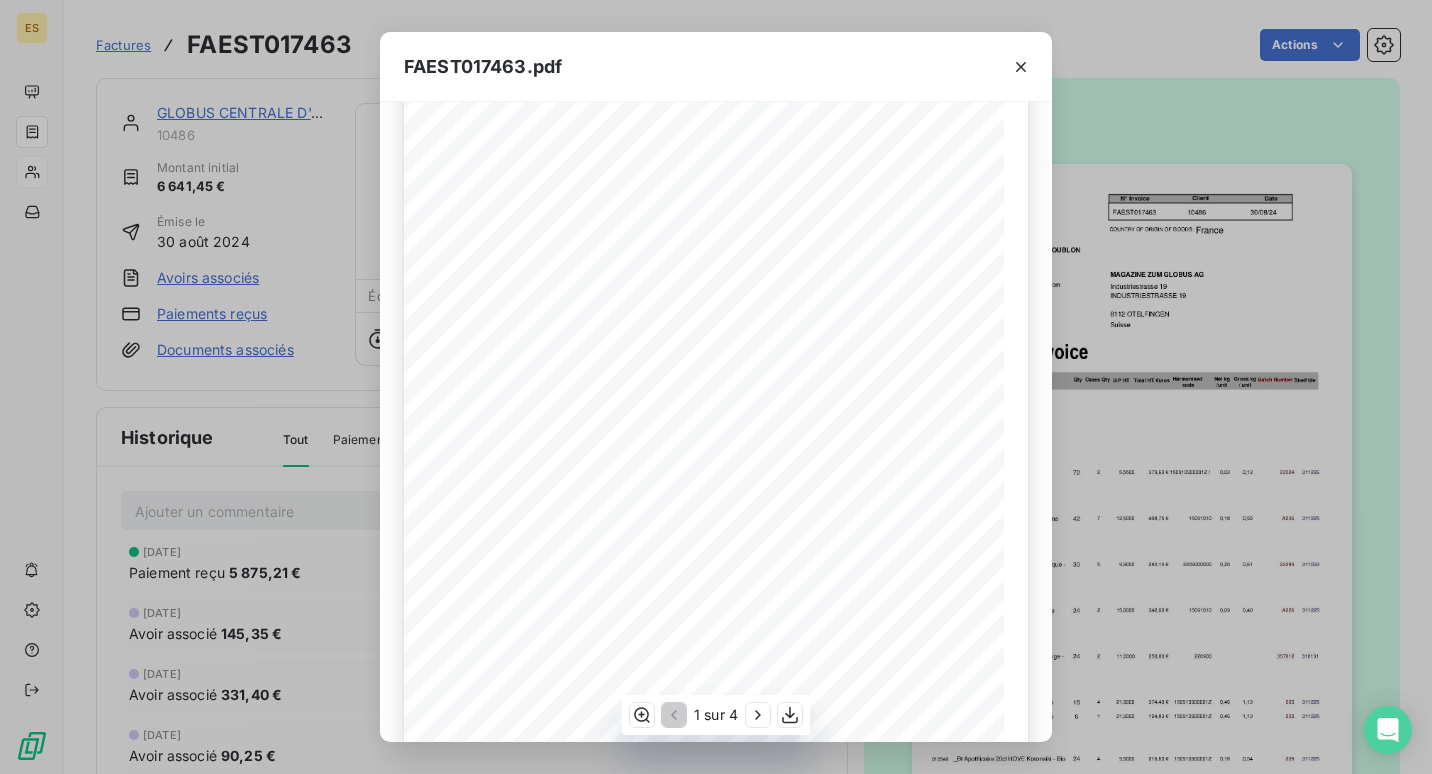 scroll, scrollTop: 256, scrollLeft: 0, axis: vertical 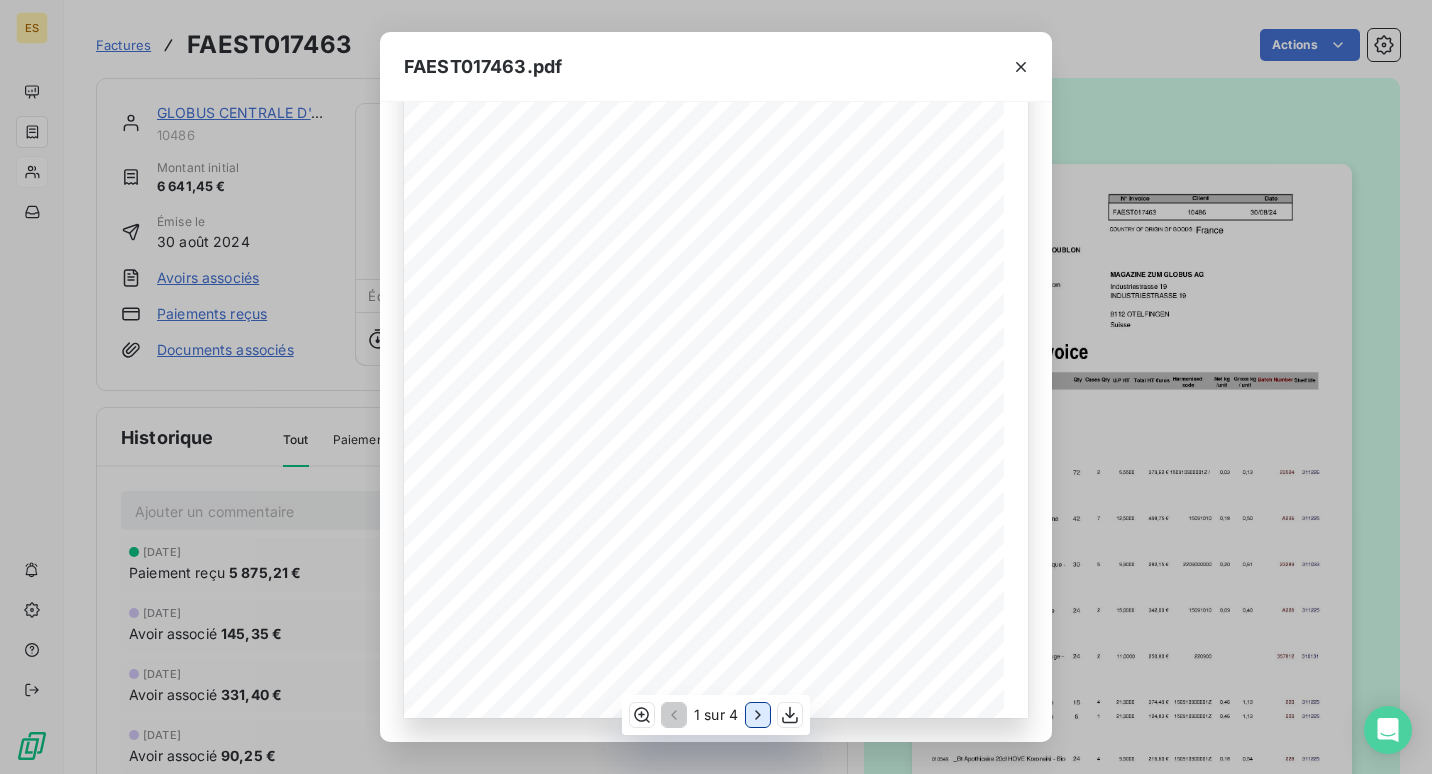 click at bounding box center (758, 715) 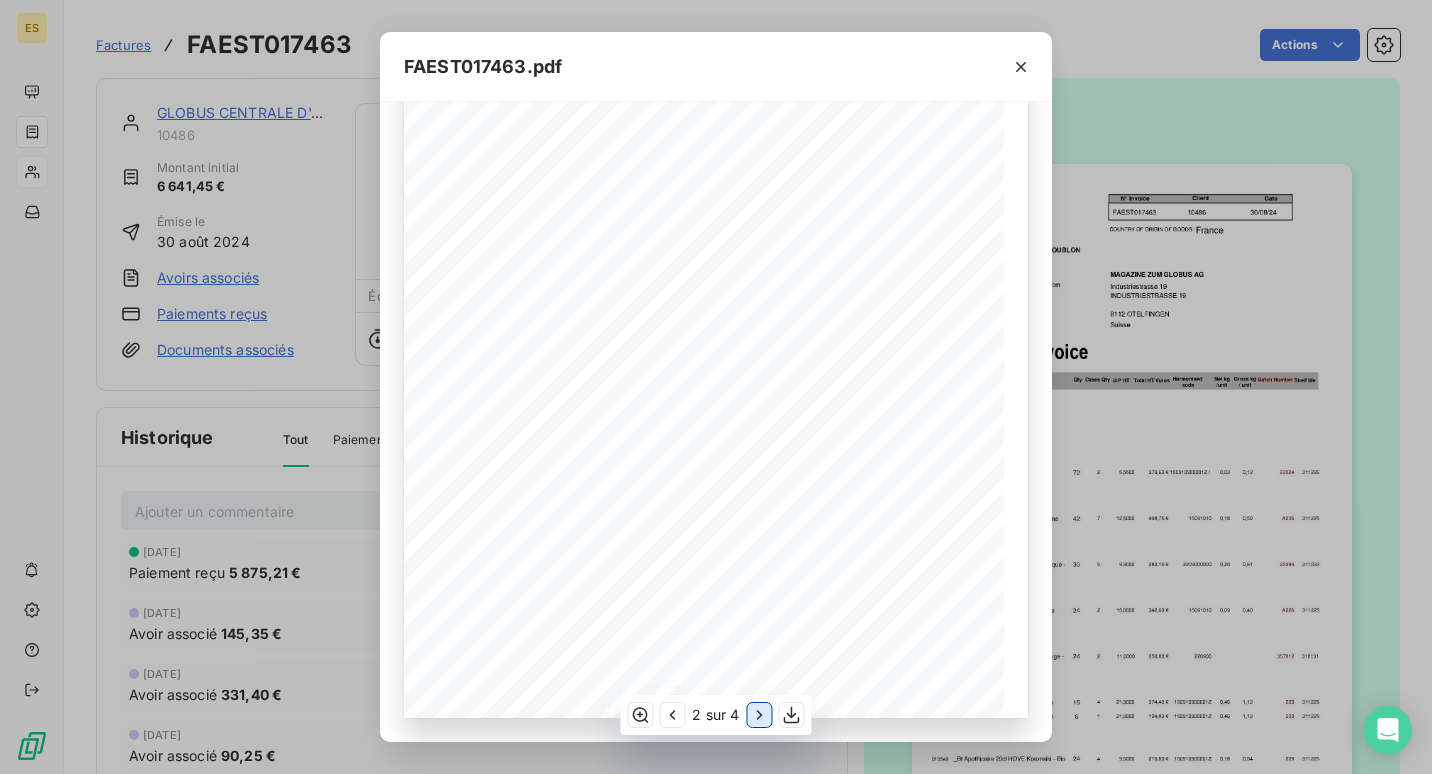 click at bounding box center (760, 715) 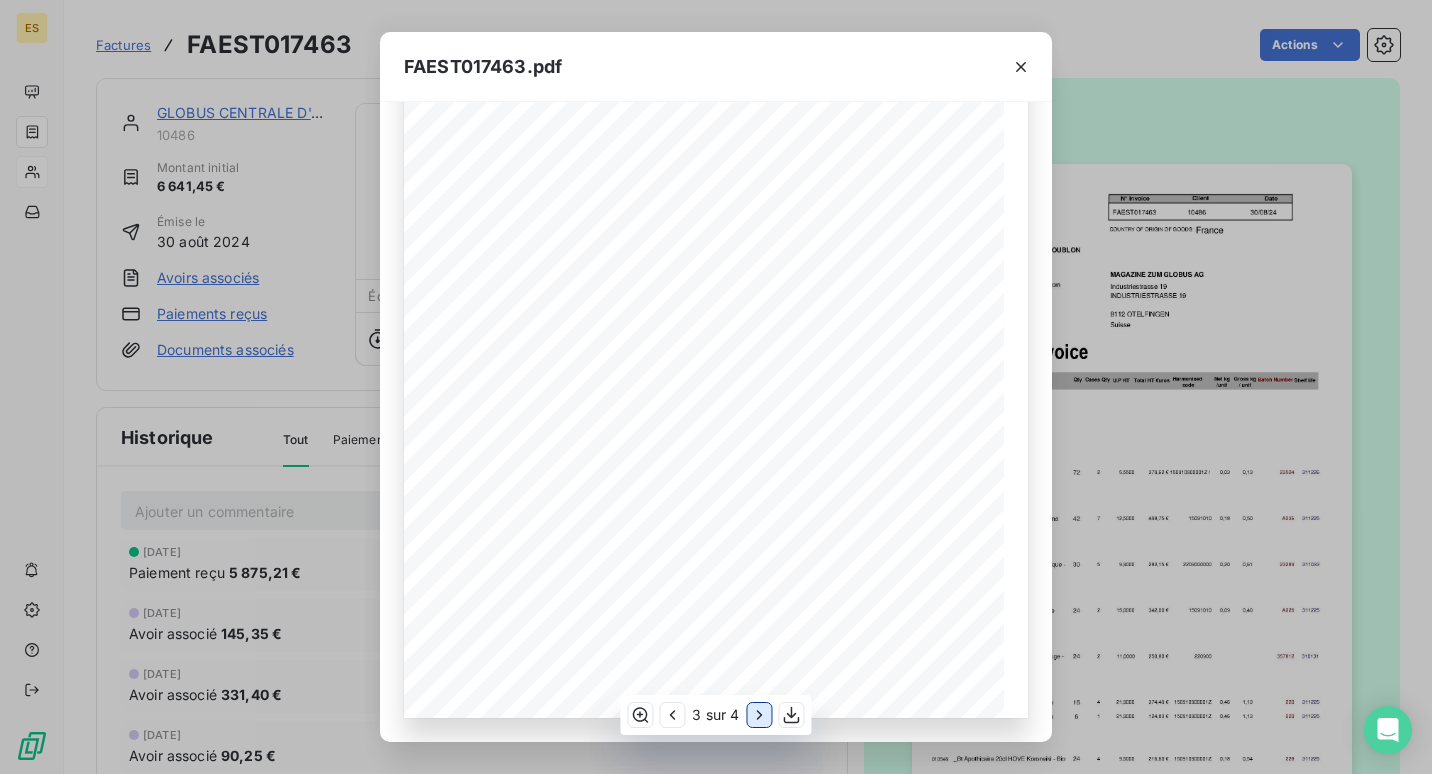 click at bounding box center [760, 715] 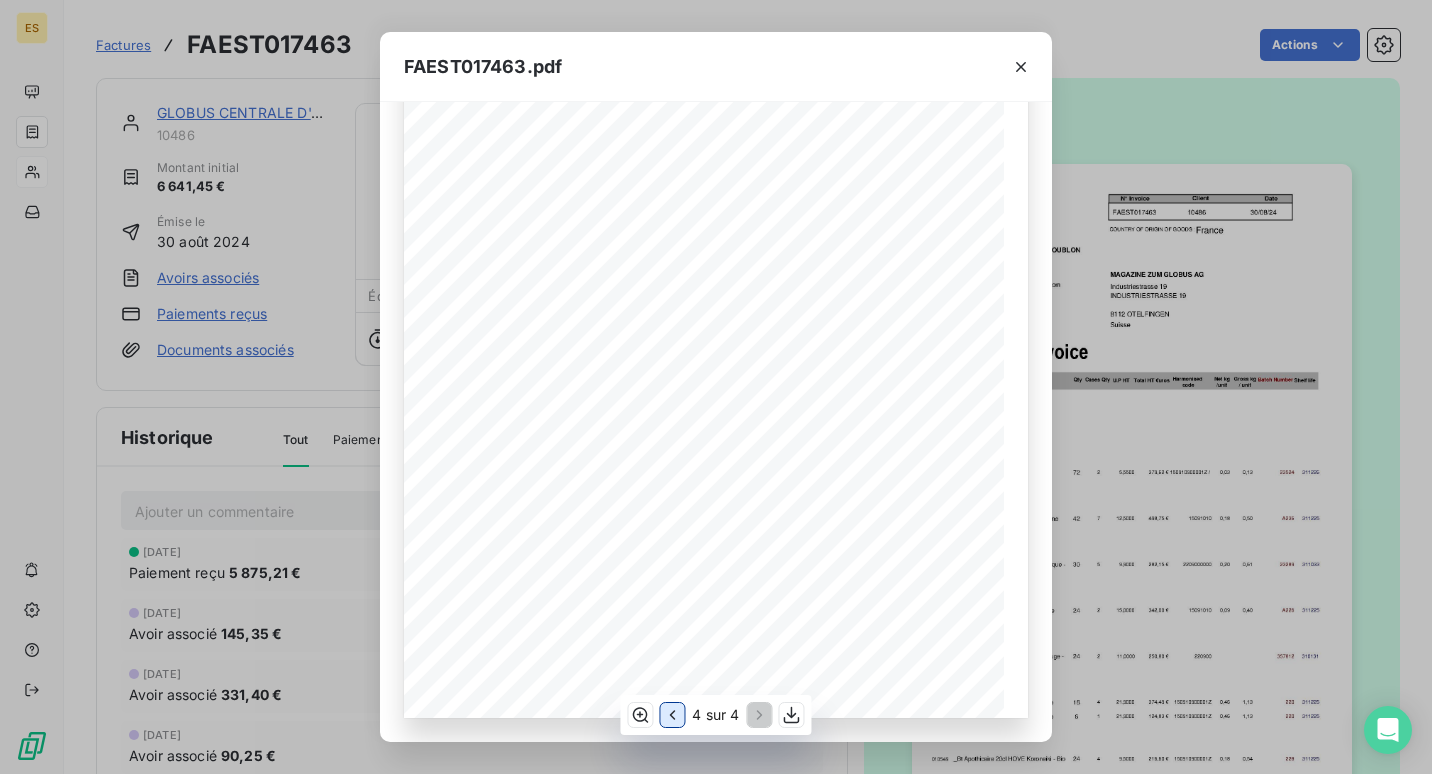 click 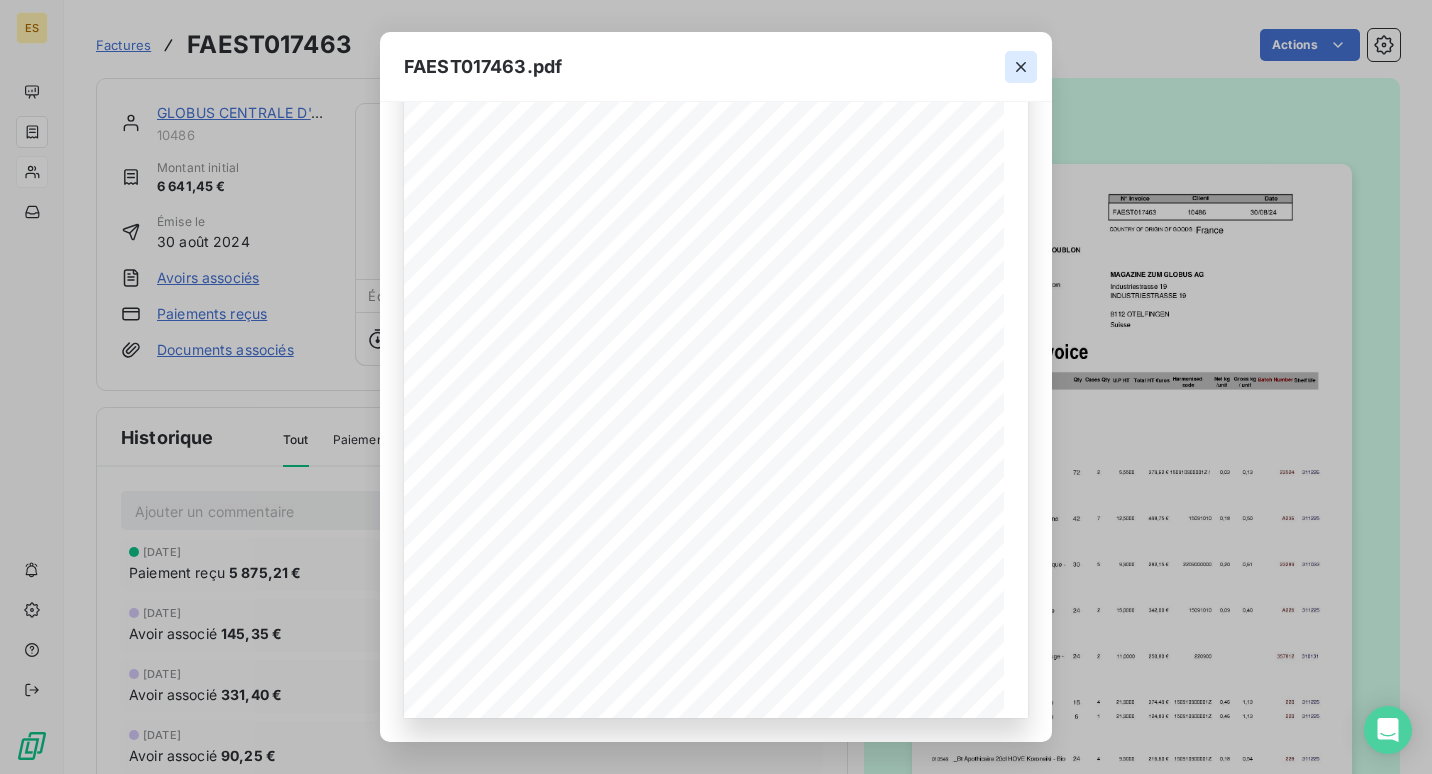 click 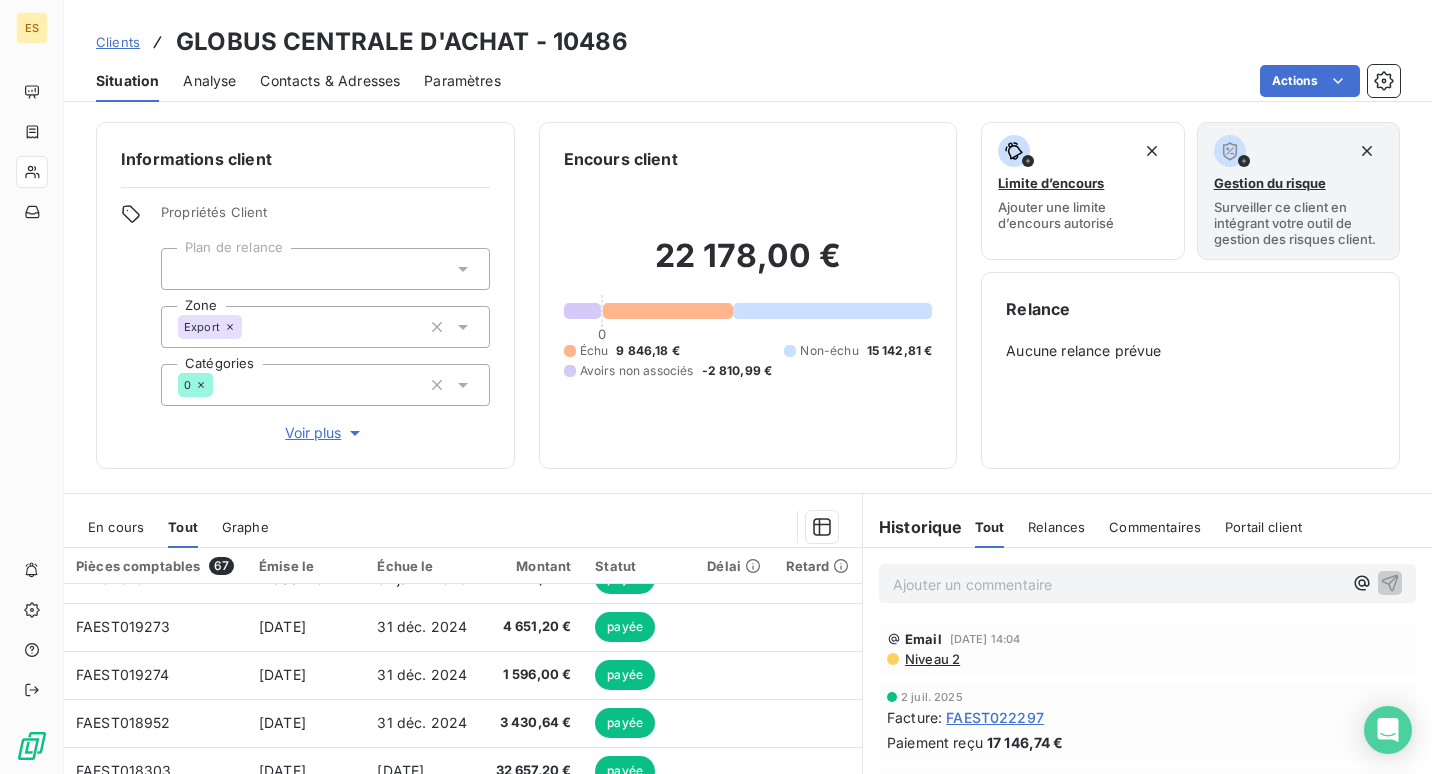 scroll, scrollTop: 859, scrollLeft: 0, axis: vertical 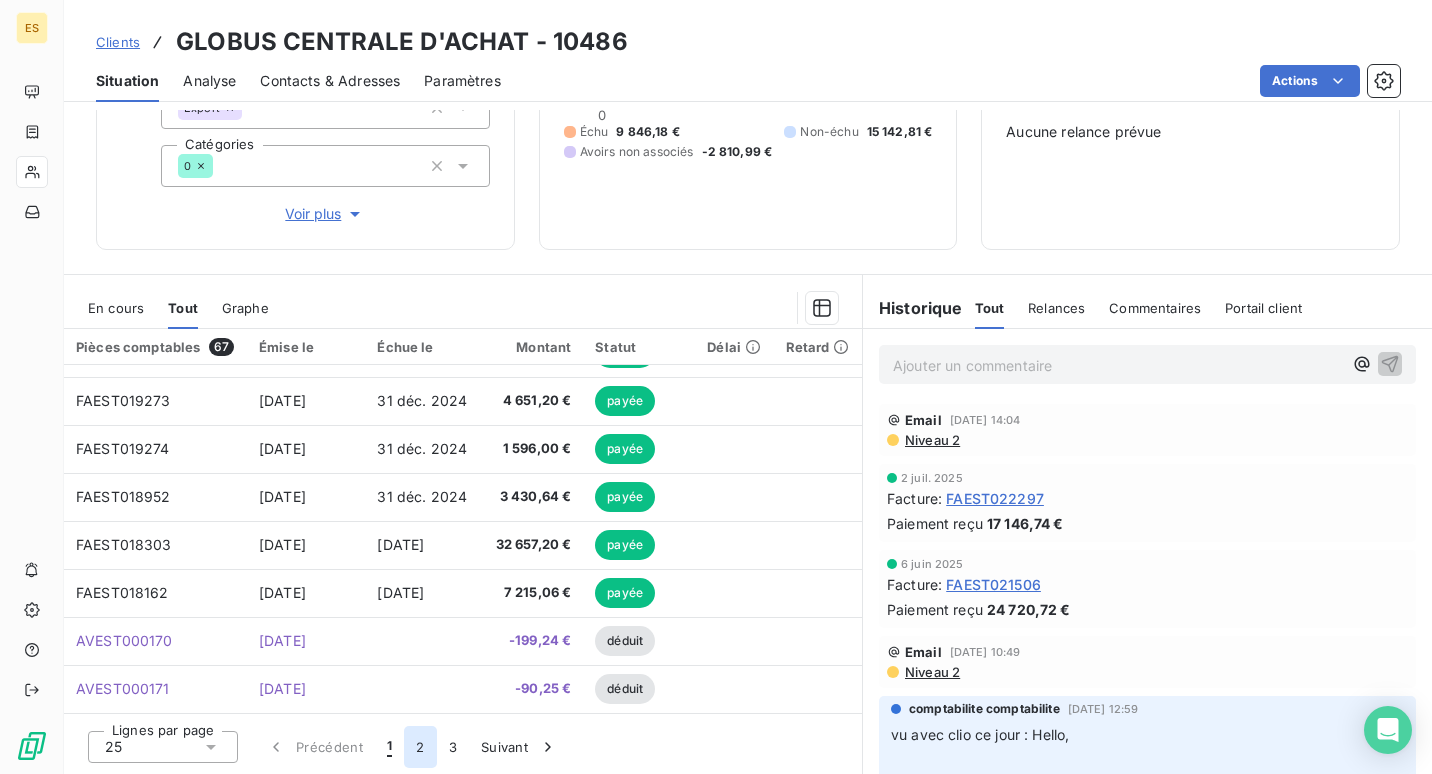 click on "2" at bounding box center (420, 747) 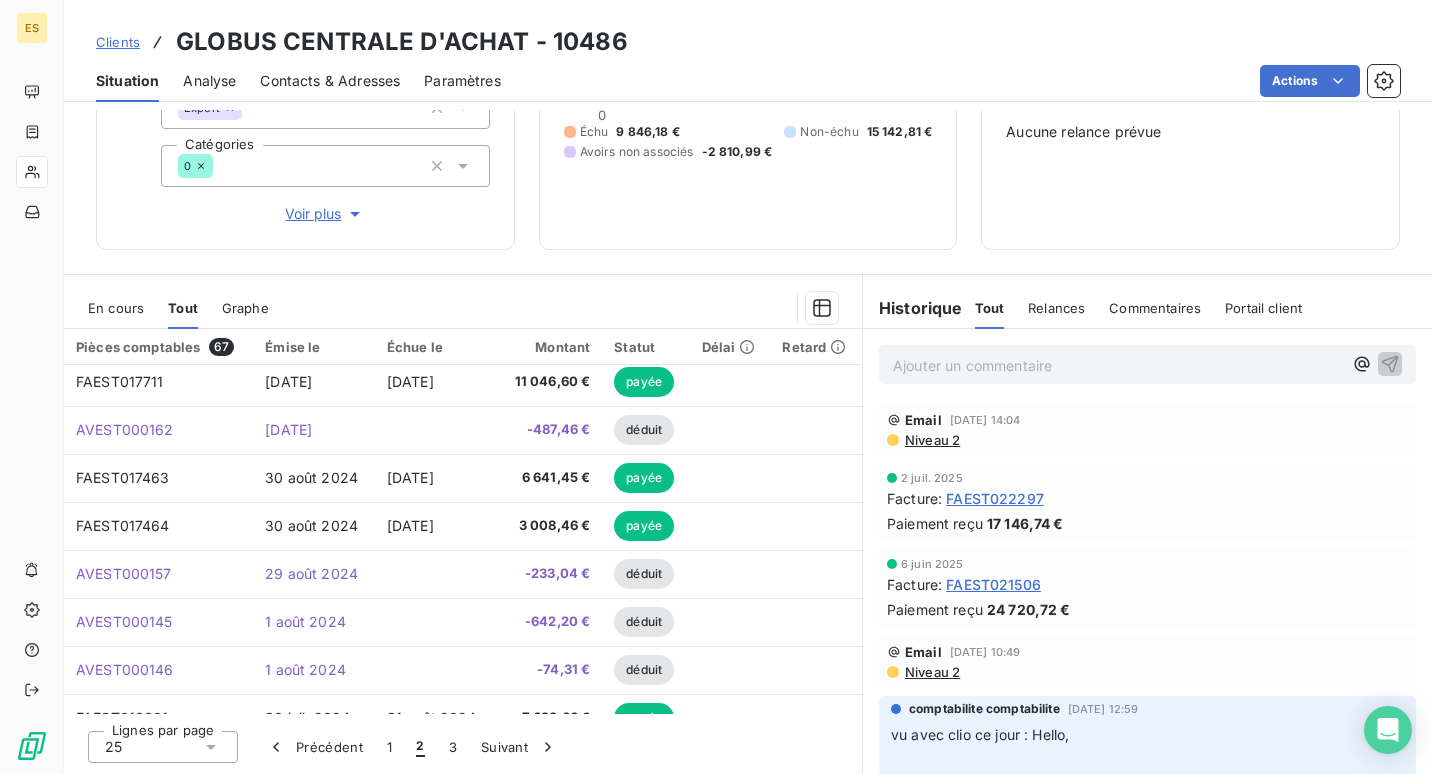 scroll, scrollTop: 251, scrollLeft: 0, axis: vertical 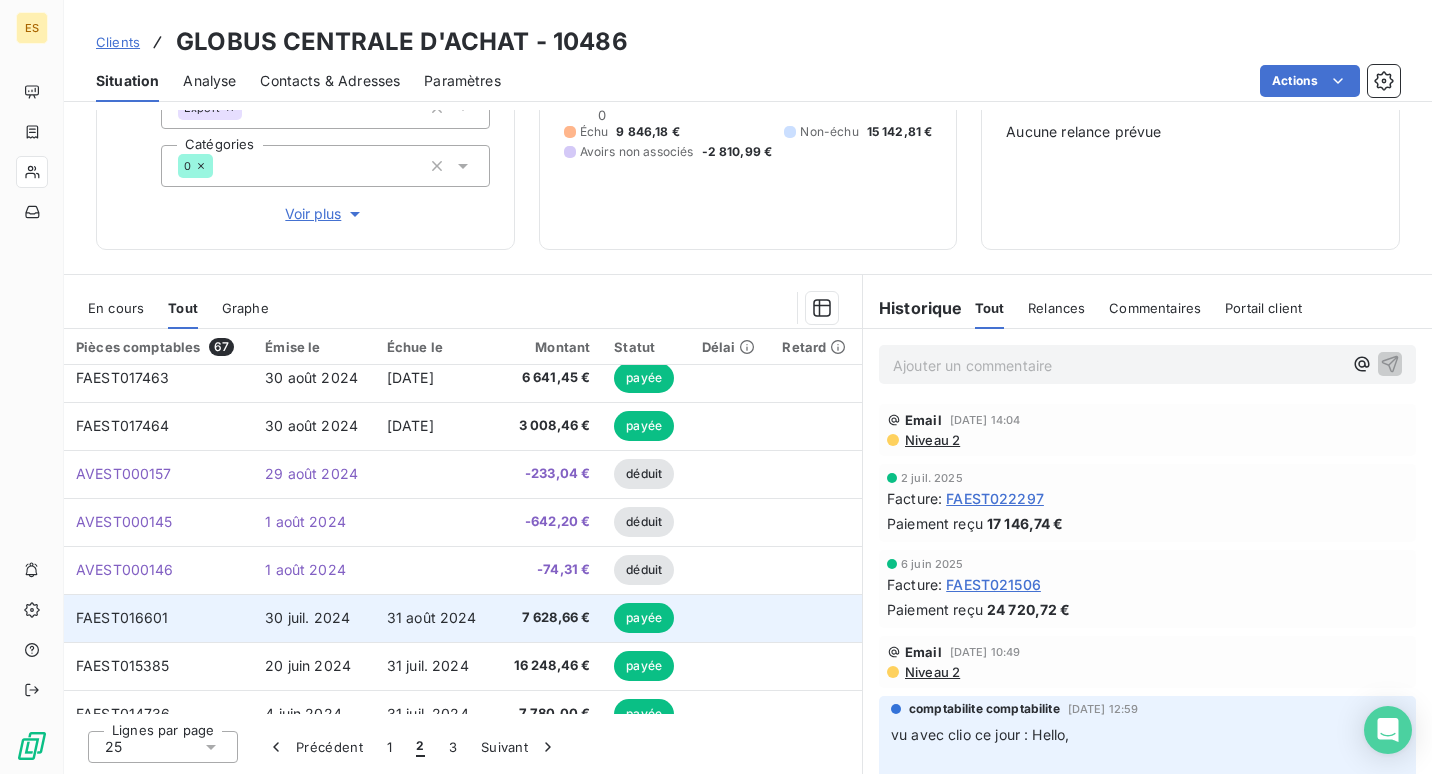 click on "FAEST016601" at bounding box center (122, 617) 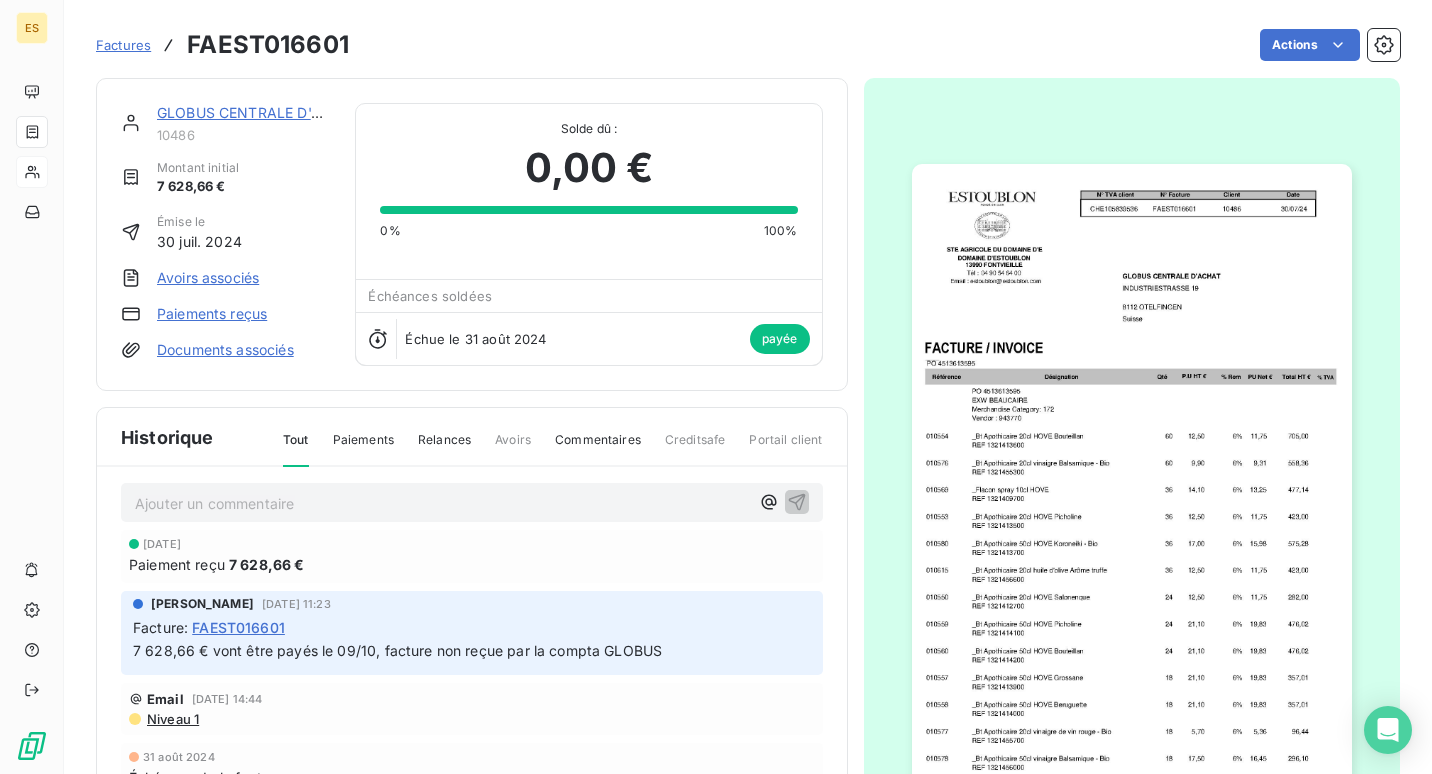 scroll, scrollTop: 15, scrollLeft: 0, axis: vertical 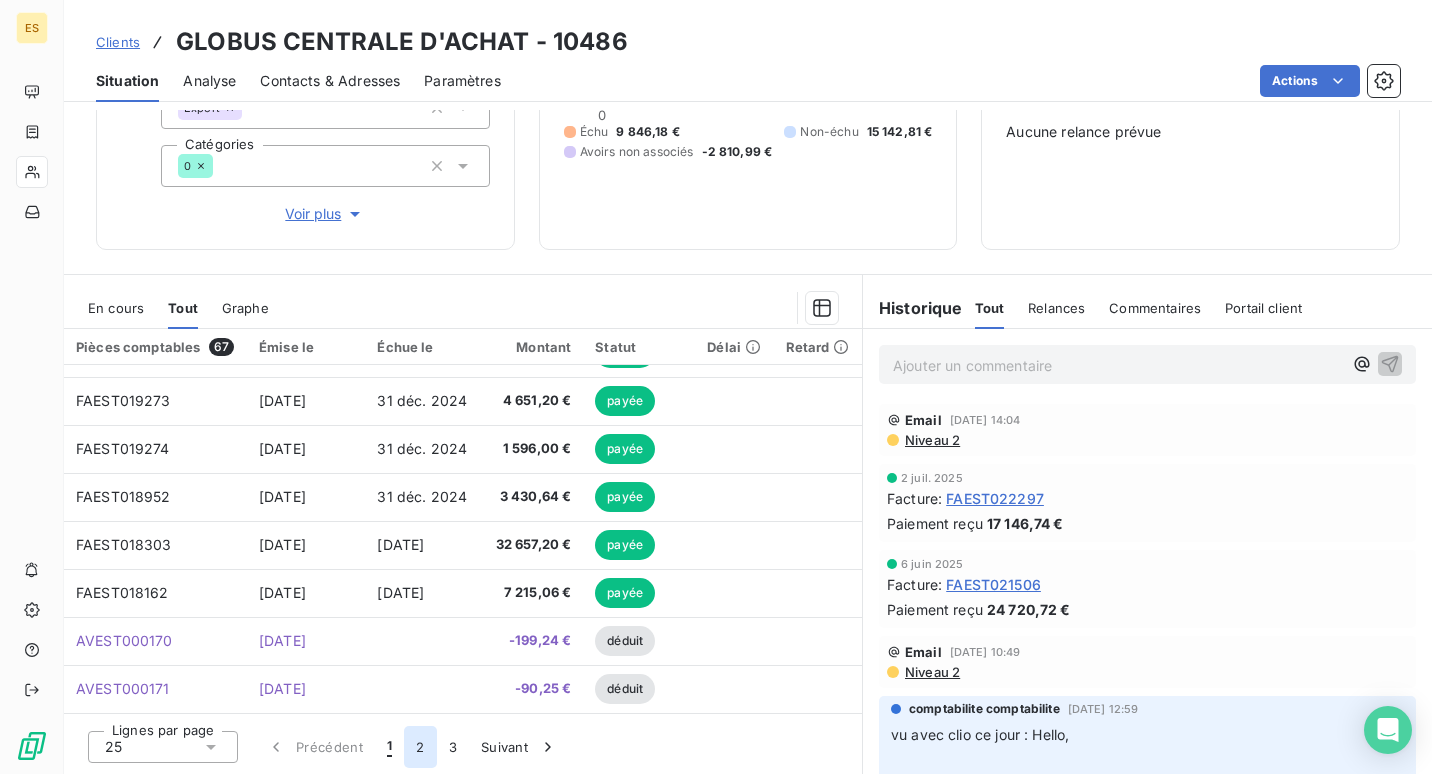 click on "2" at bounding box center [420, 747] 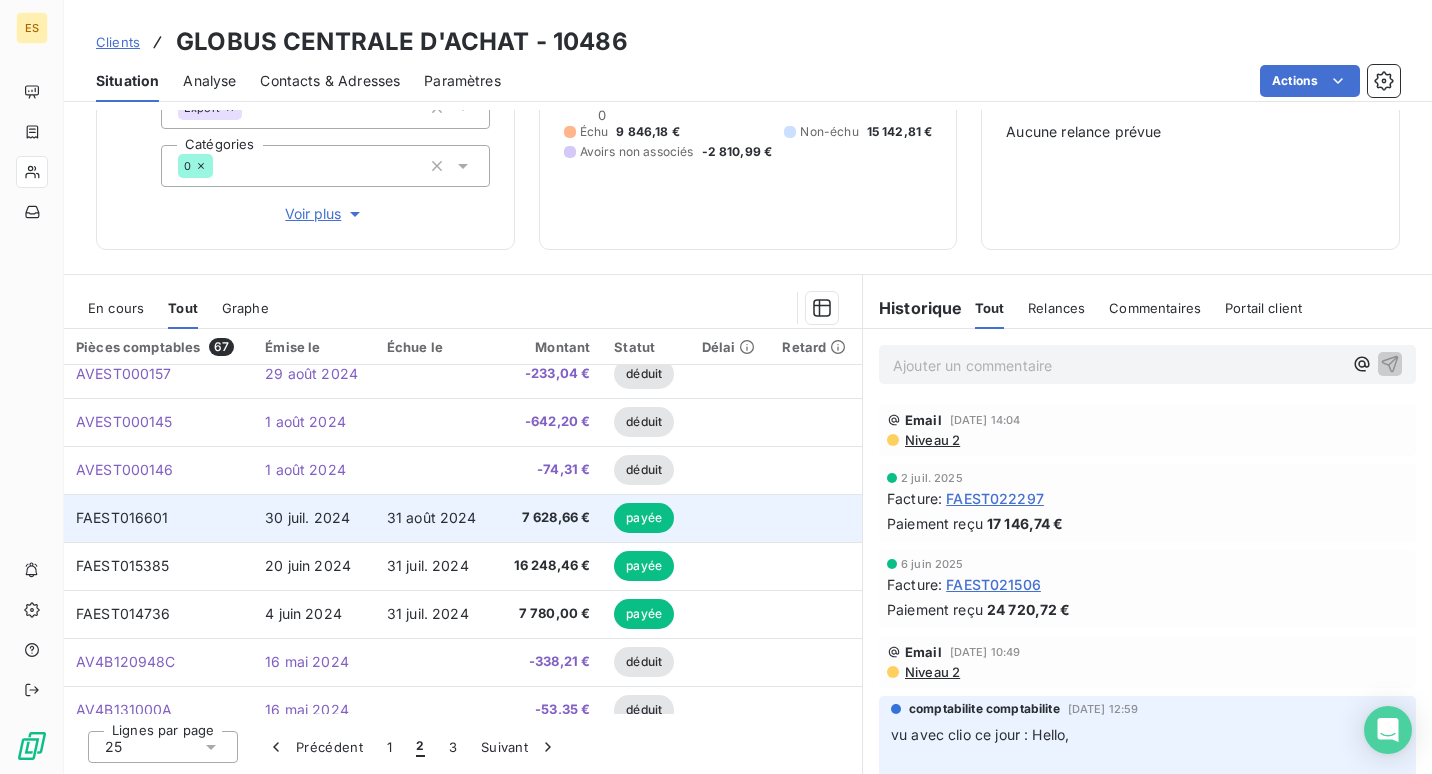 scroll, scrollTop: 251, scrollLeft: 0, axis: vertical 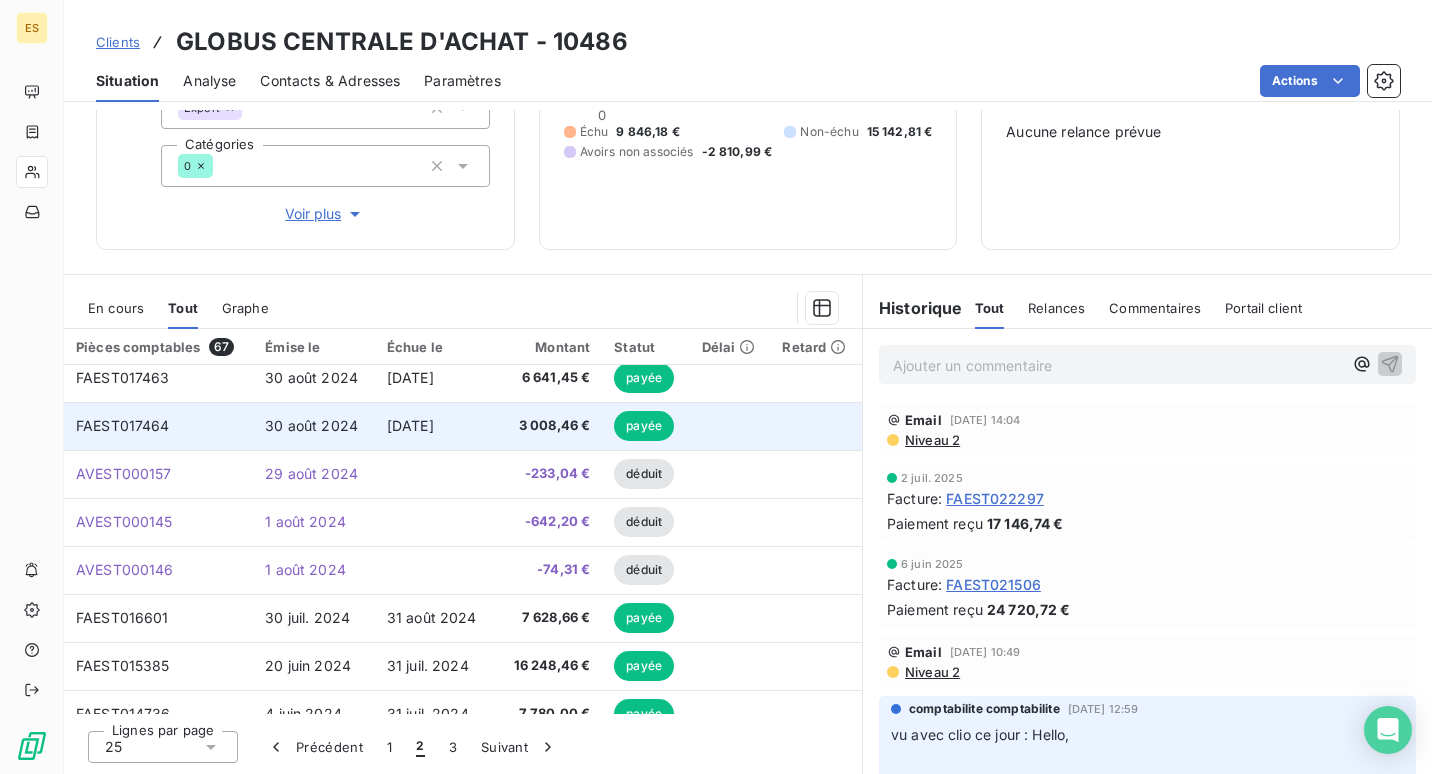 click on "FAEST017464" at bounding box center (123, 425) 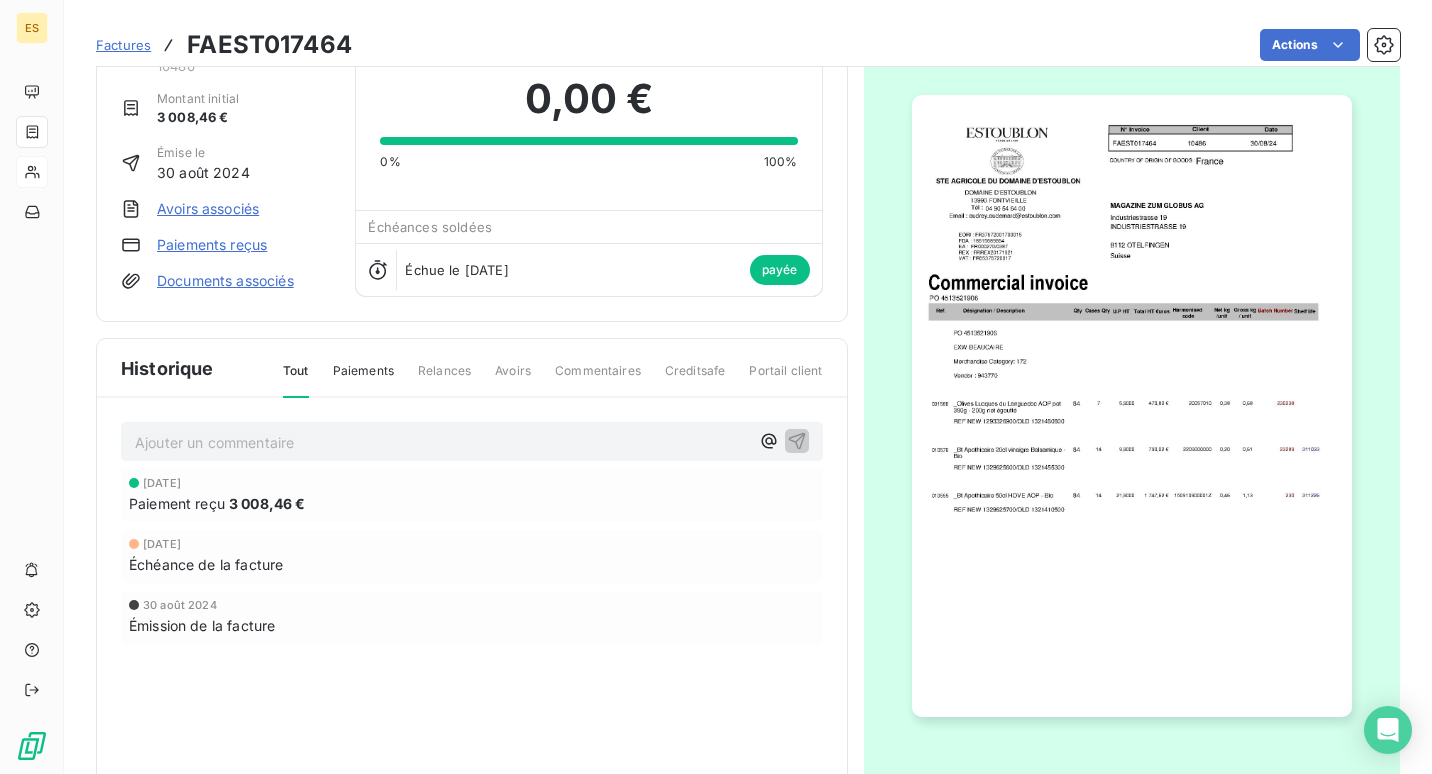 scroll, scrollTop: 0, scrollLeft: 0, axis: both 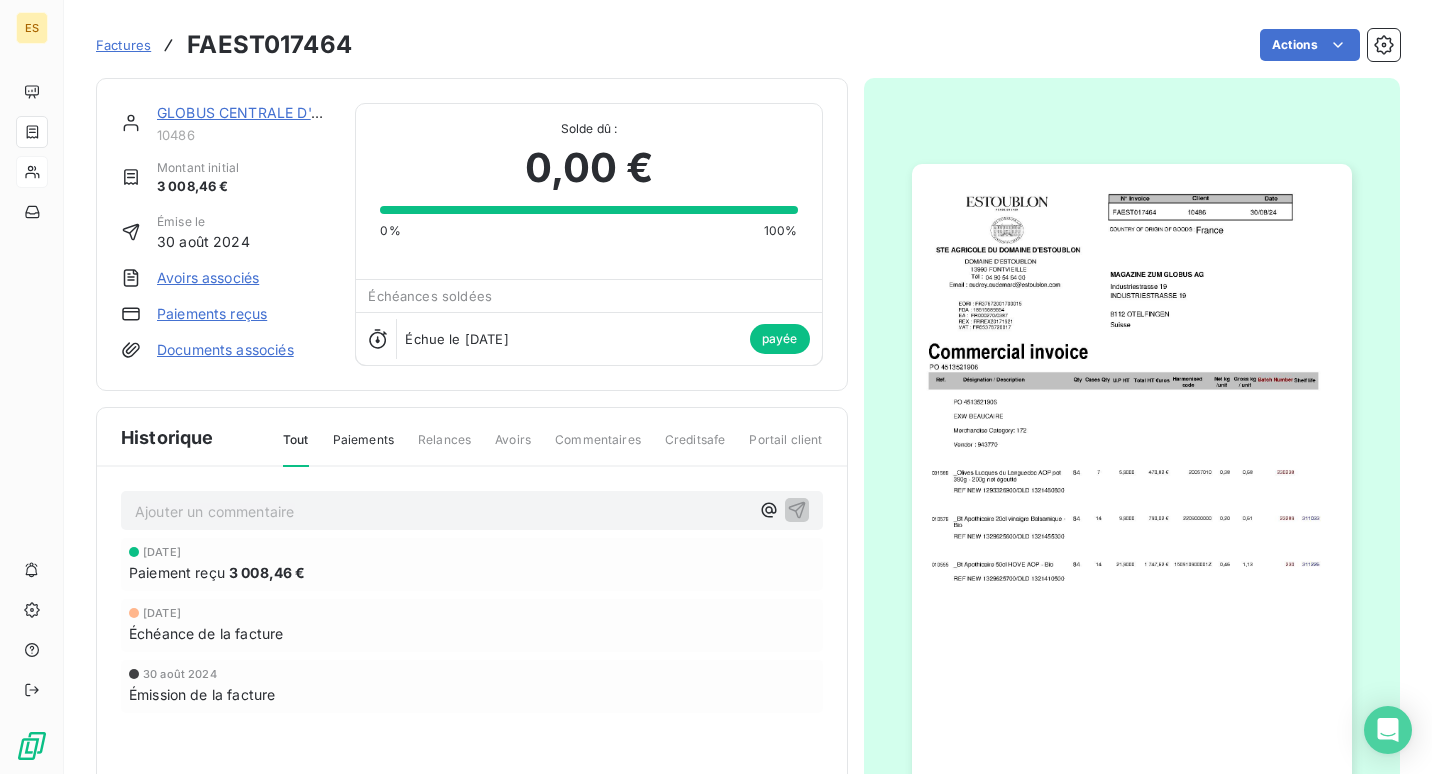 click on "Paiements" at bounding box center (363, 448) 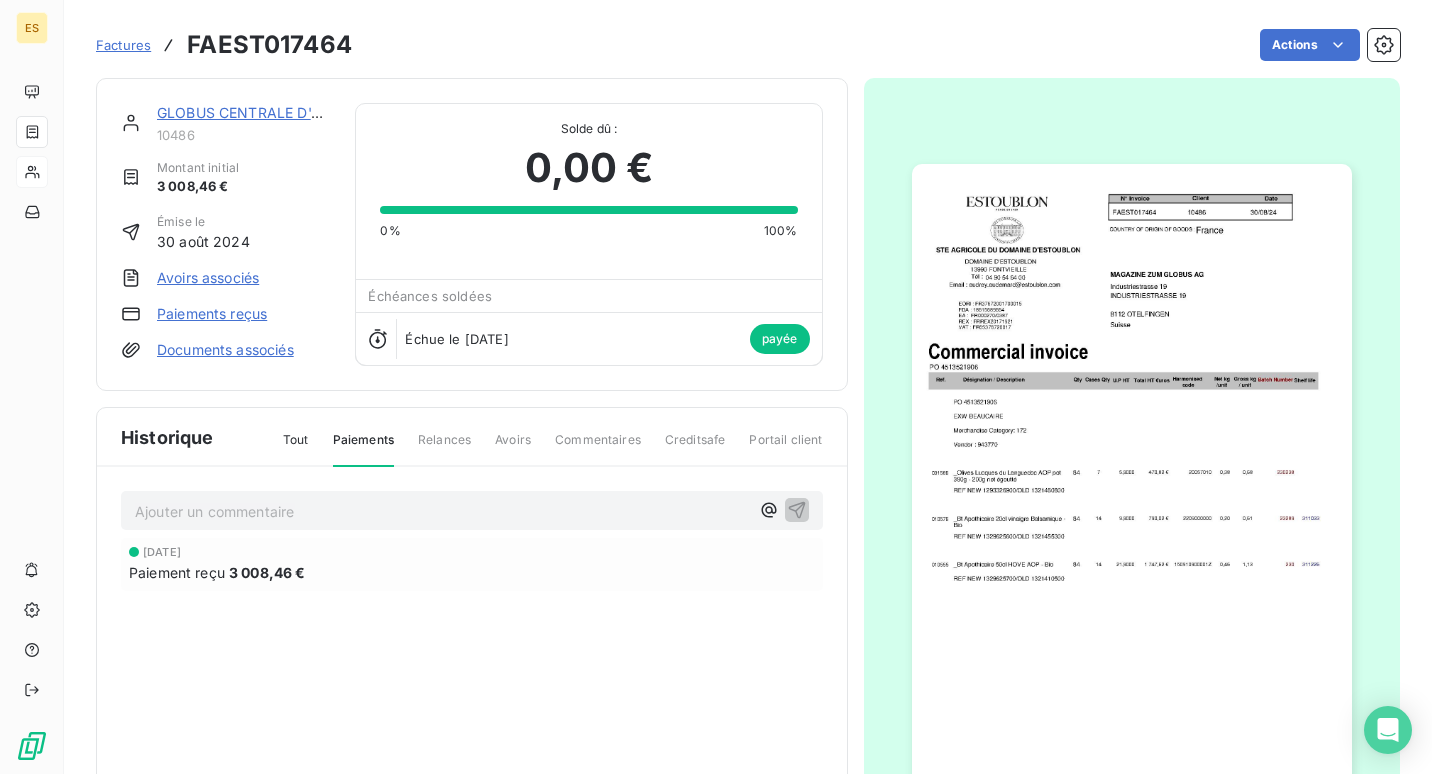 click on "Tout" at bounding box center (296, 448) 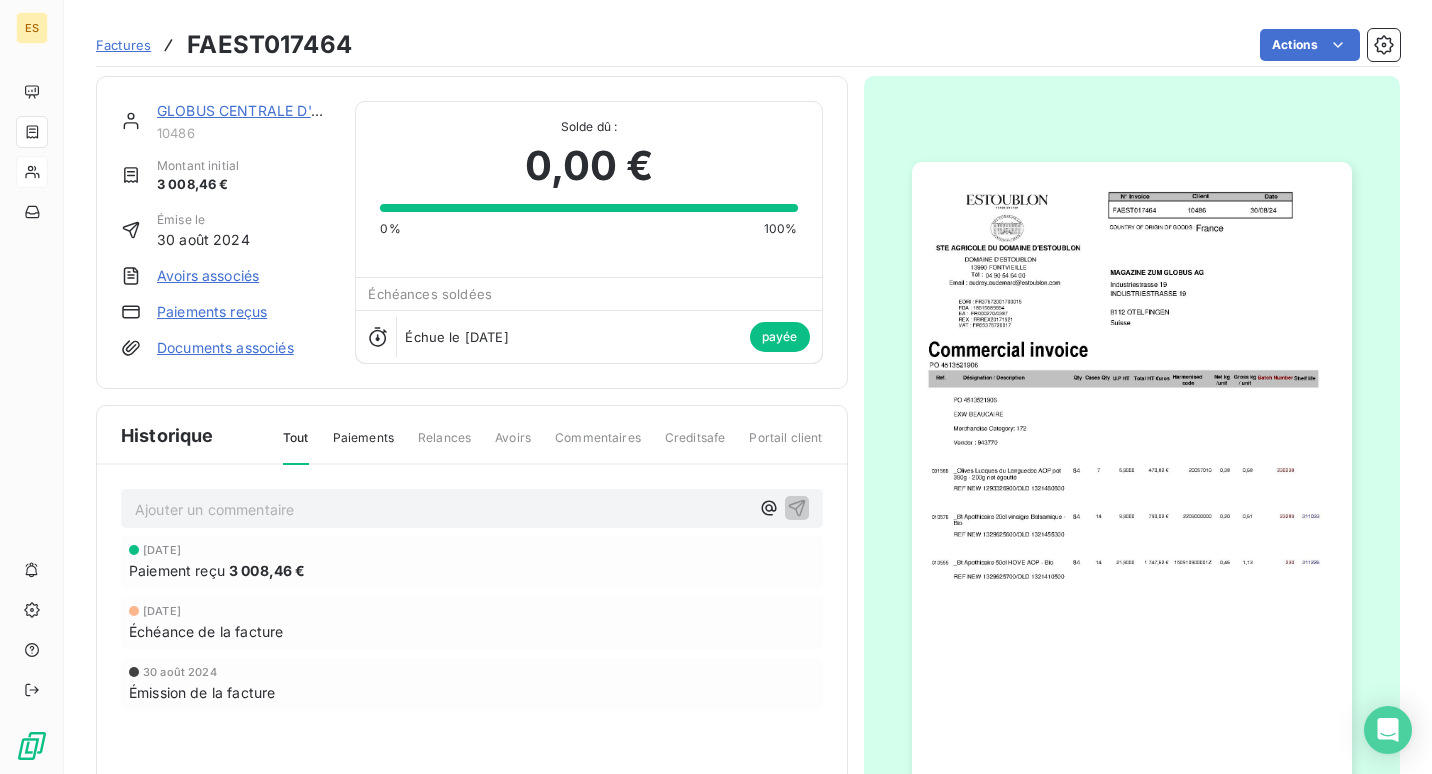 scroll, scrollTop: 0, scrollLeft: 0, axis: both 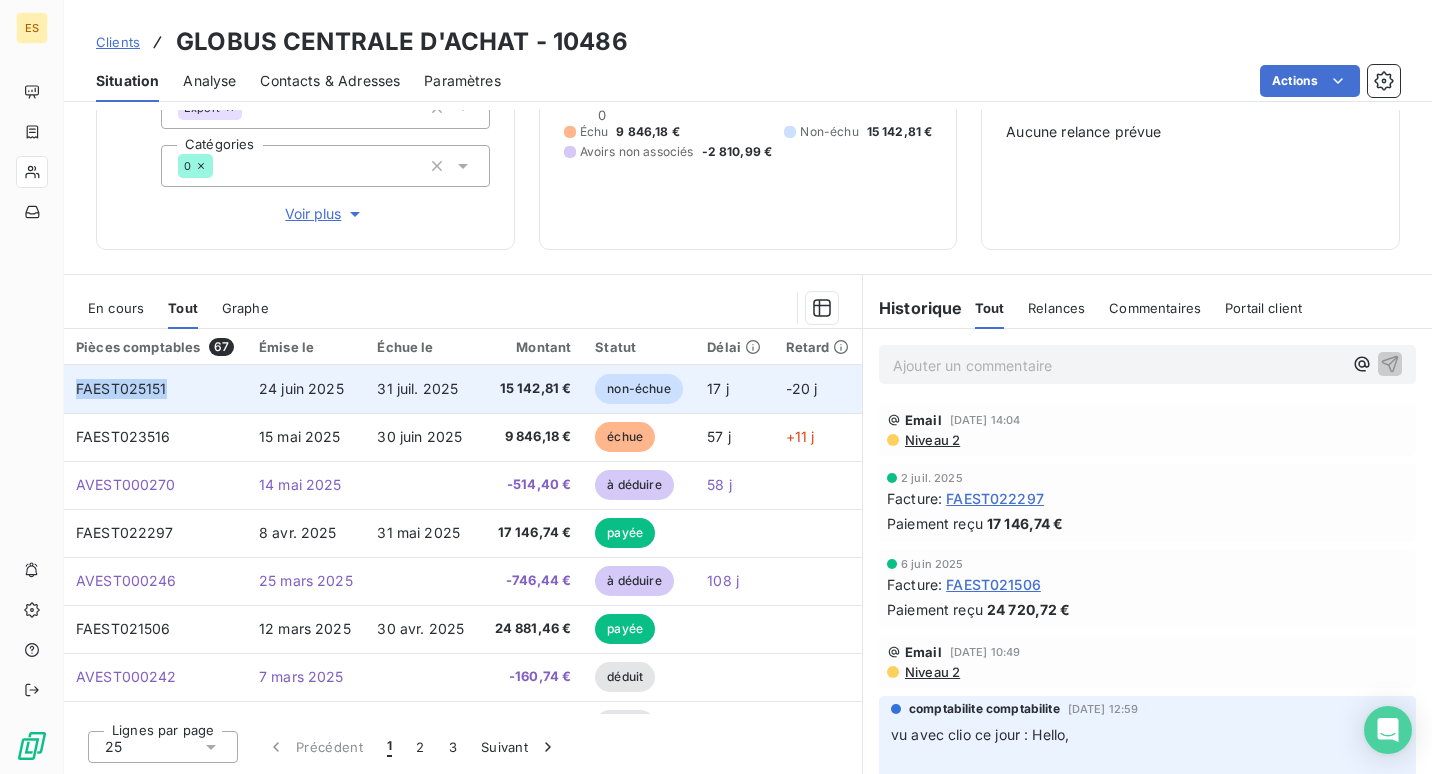 drag, startPoint x: 172, startPoint y: 386, endPoint x: 73, endPoint y: 390, distance: 99.08077 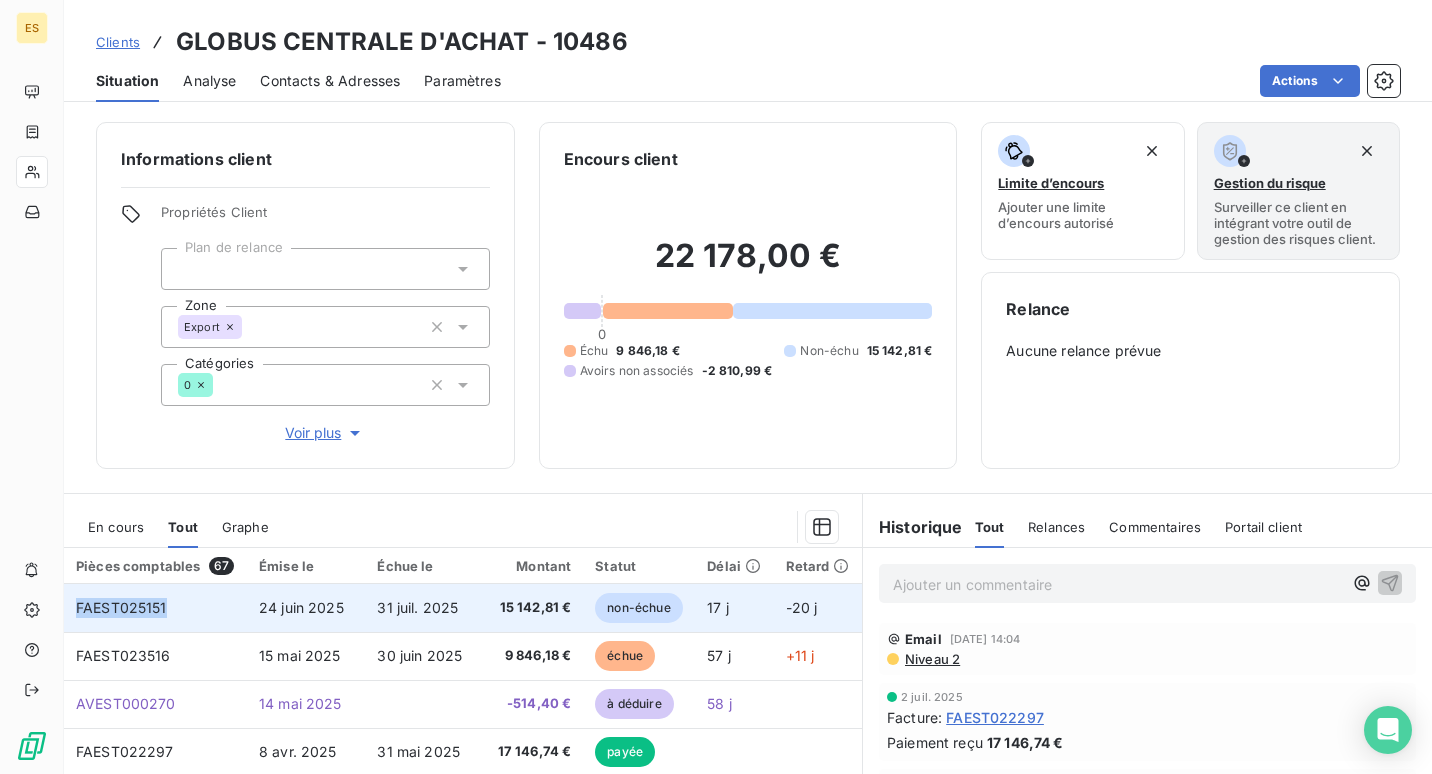 drag, startPoint x: 177, startPoint y: 606, endPoint x: 73, endPoint y: 605, distance: 104.00481 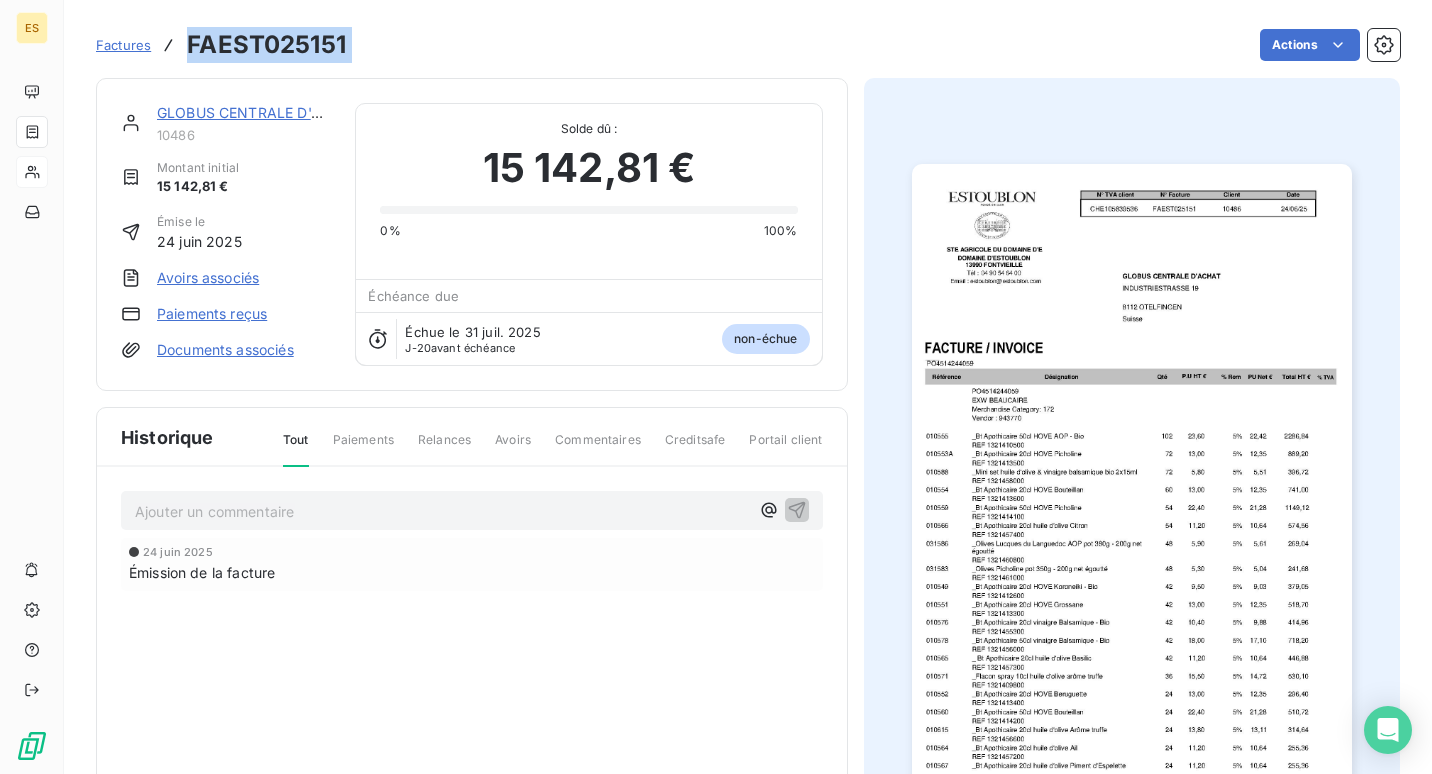 drag, startPoint x: 364, startPoint y: 48, endPoint x: 186, endPoint y: 35, distance: 178.47409 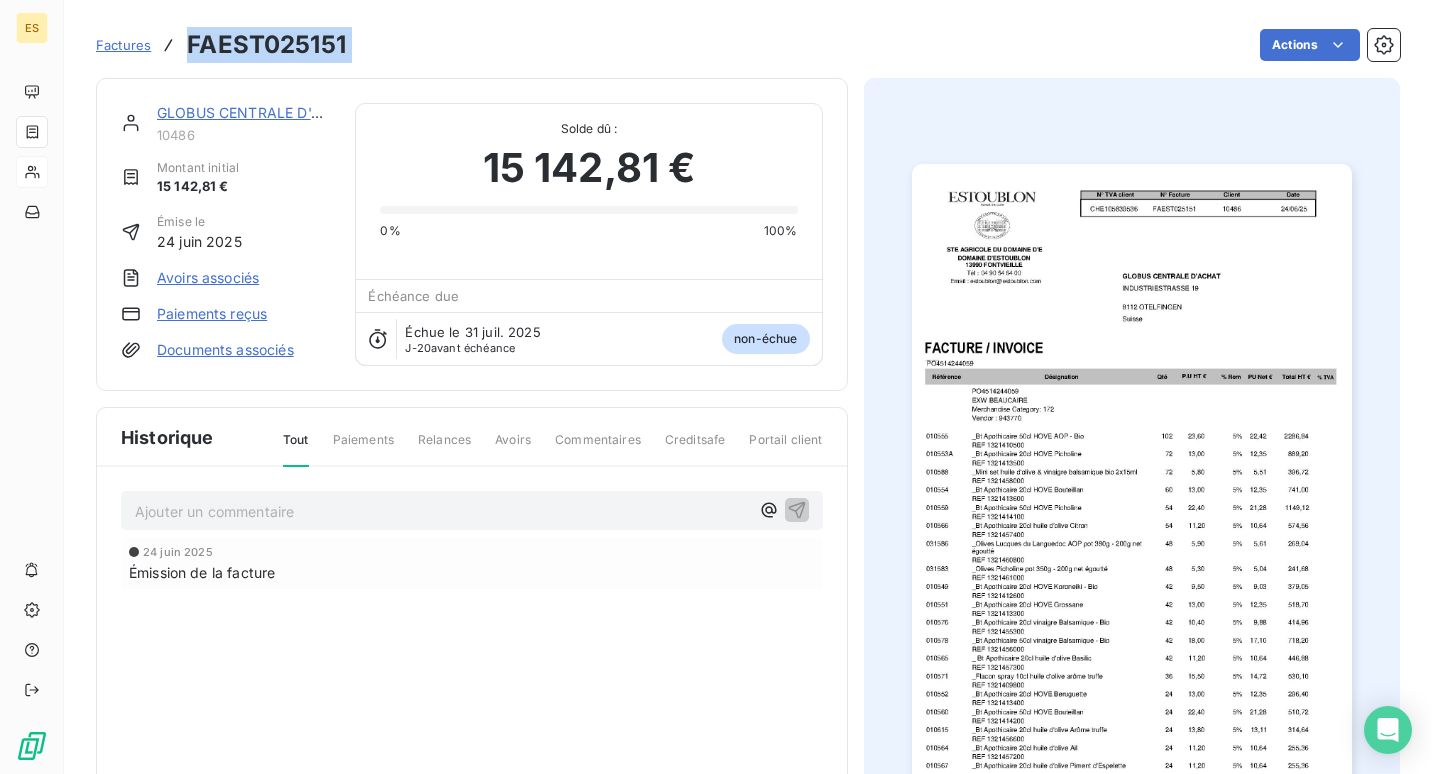 drag, startPoint x: 186, startPoint y: 35, endPoint x: 434, endPoint y: 45, distance: 248.20154 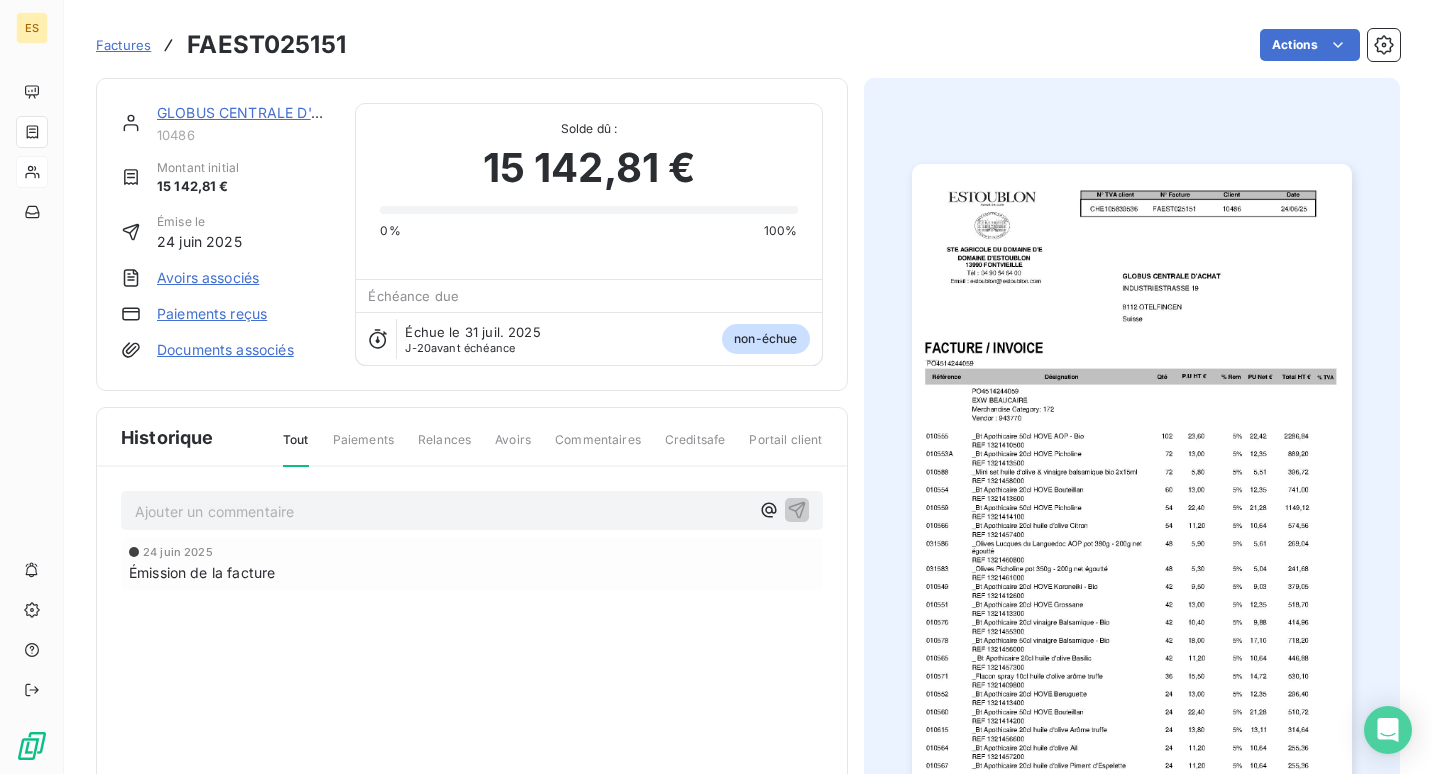 click on "15 142,81 €" at bounding box center (588, 168) 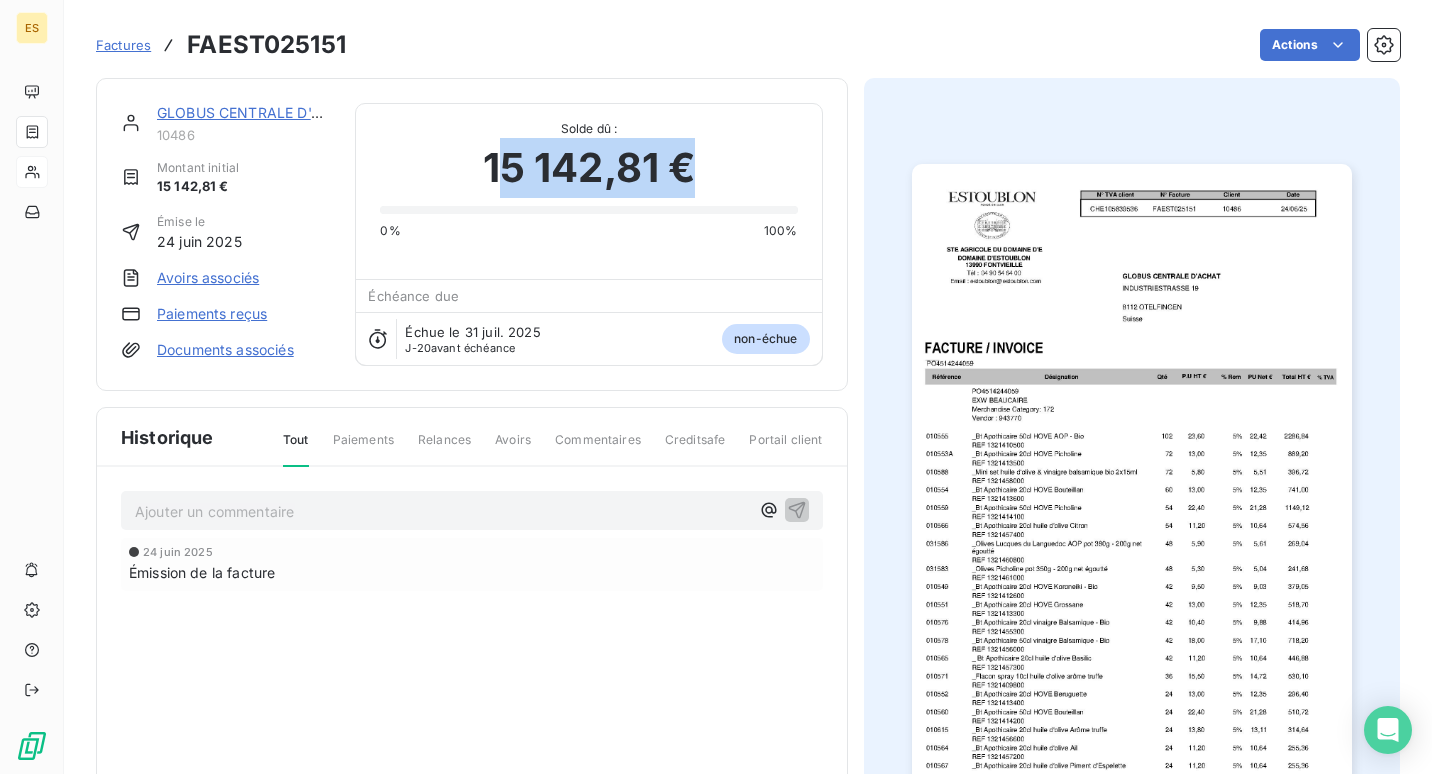 drag, startPoint x: 709, startPoint y: 174, endPoint x: 492, endPoint y: 179, distance: 217.0576 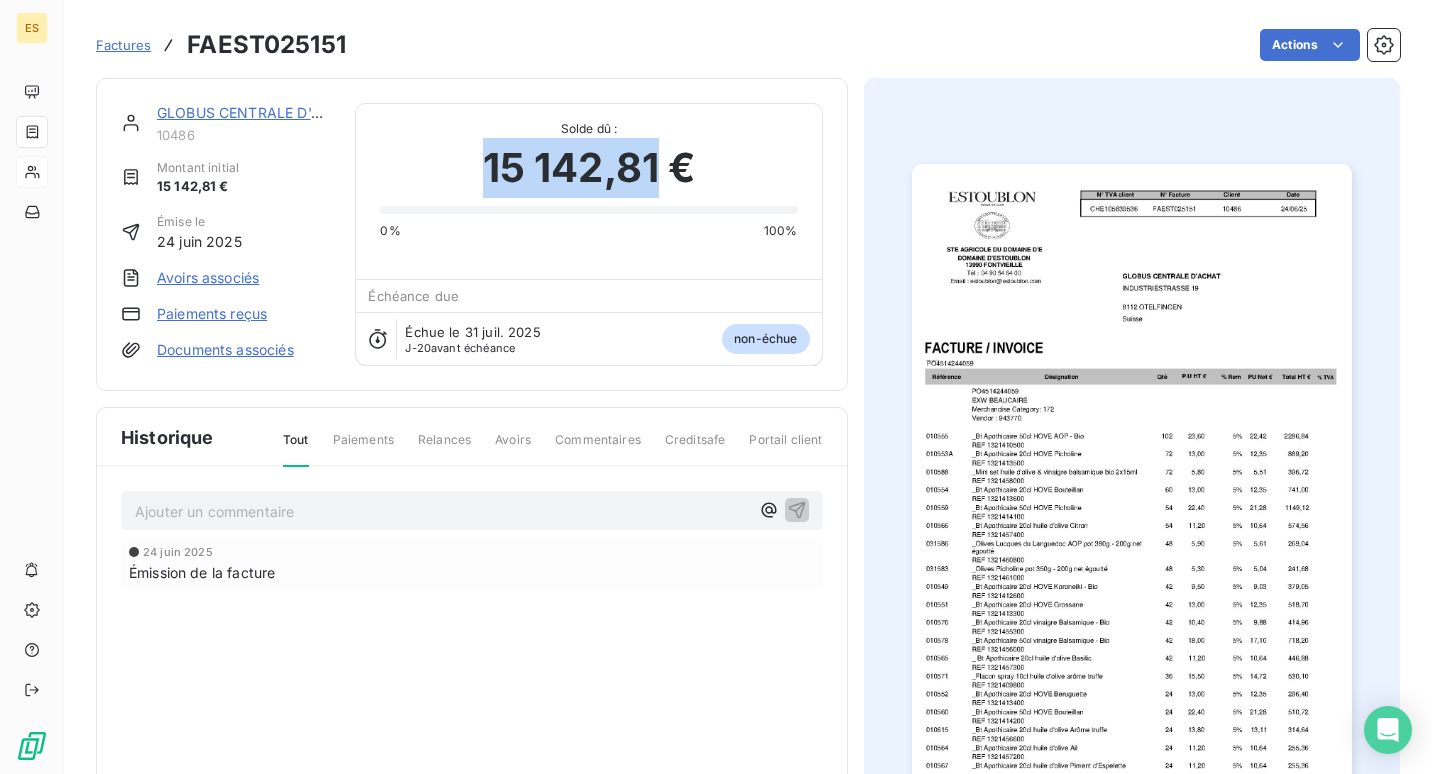 drag, startPoint x: 656, startPoint y: 164, endPoint x: 480, endPoint y: 165, distance: 176.00284 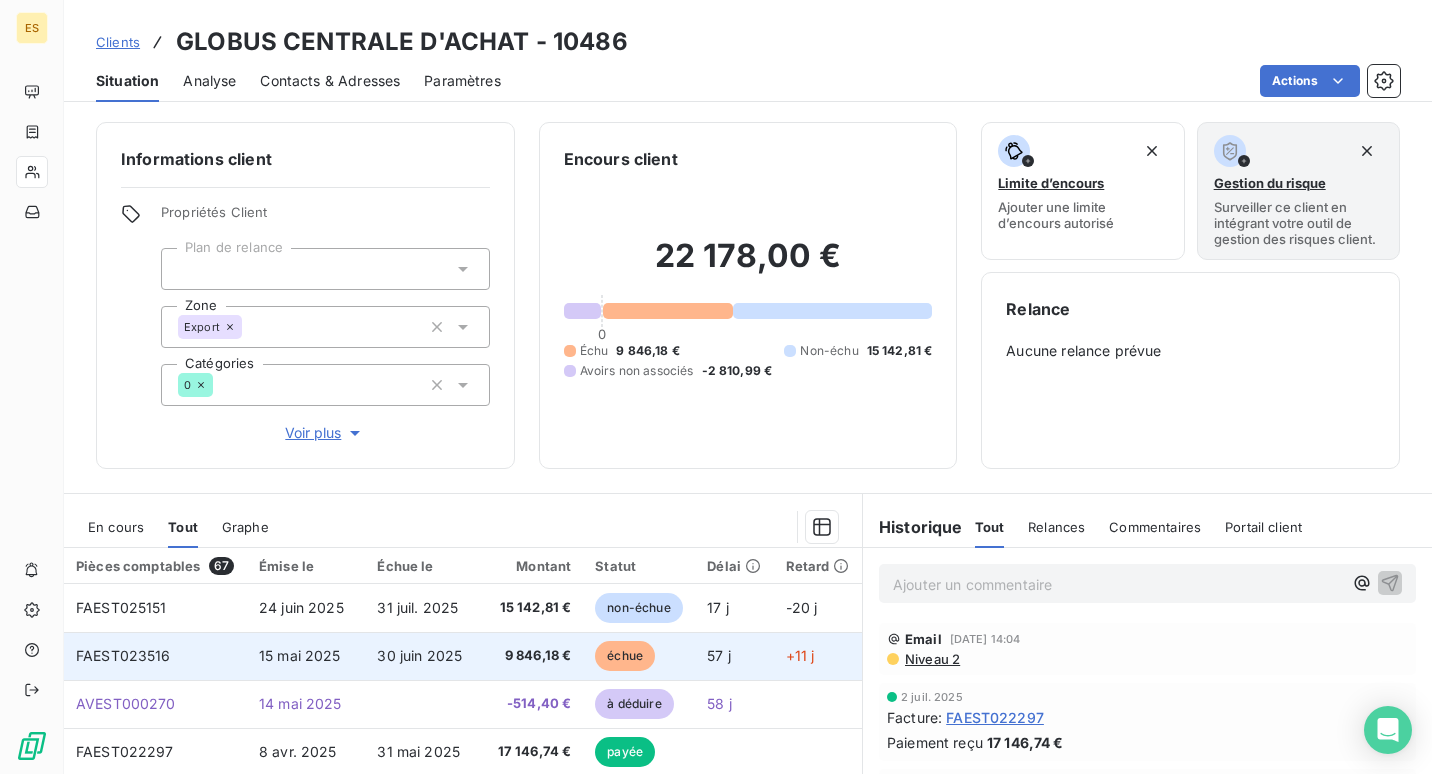 click on "FAEST023516" at bounding box center (123, 655) 